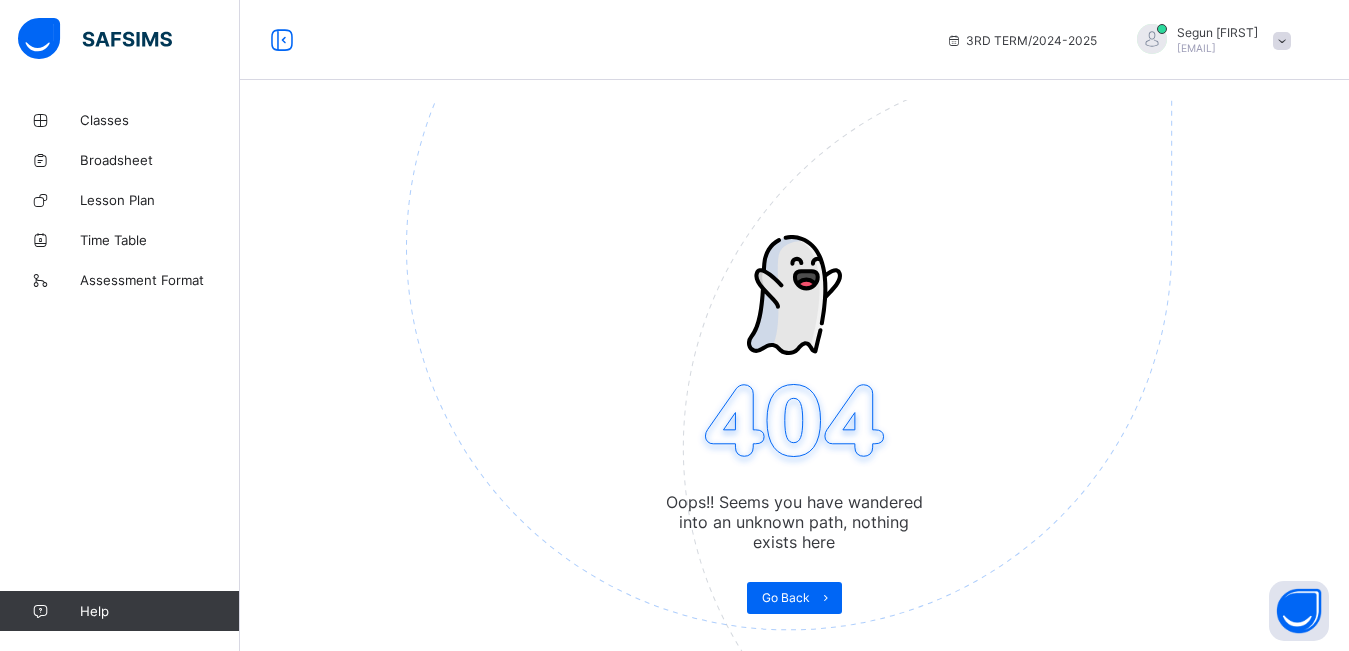 scroll, scrollTop: 0, scrollLeft: 0, axis: both 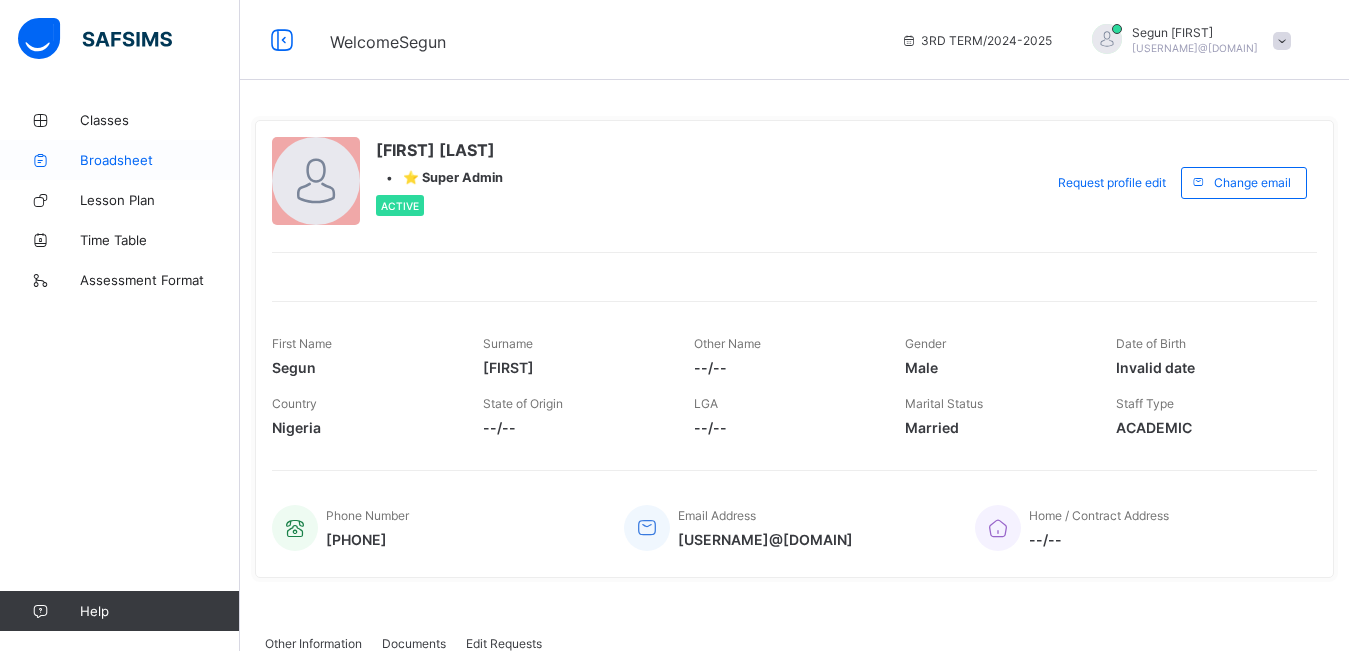 click on "Broadsheet" at bounding box center [160, 160] 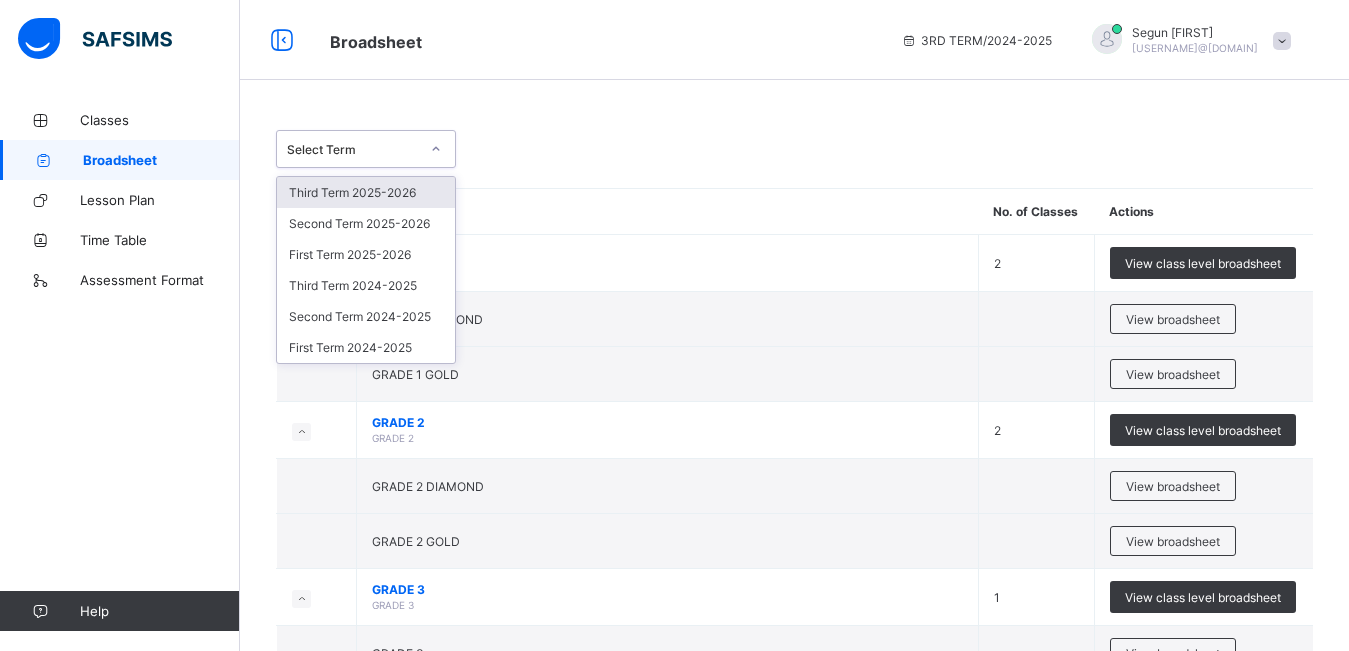 click 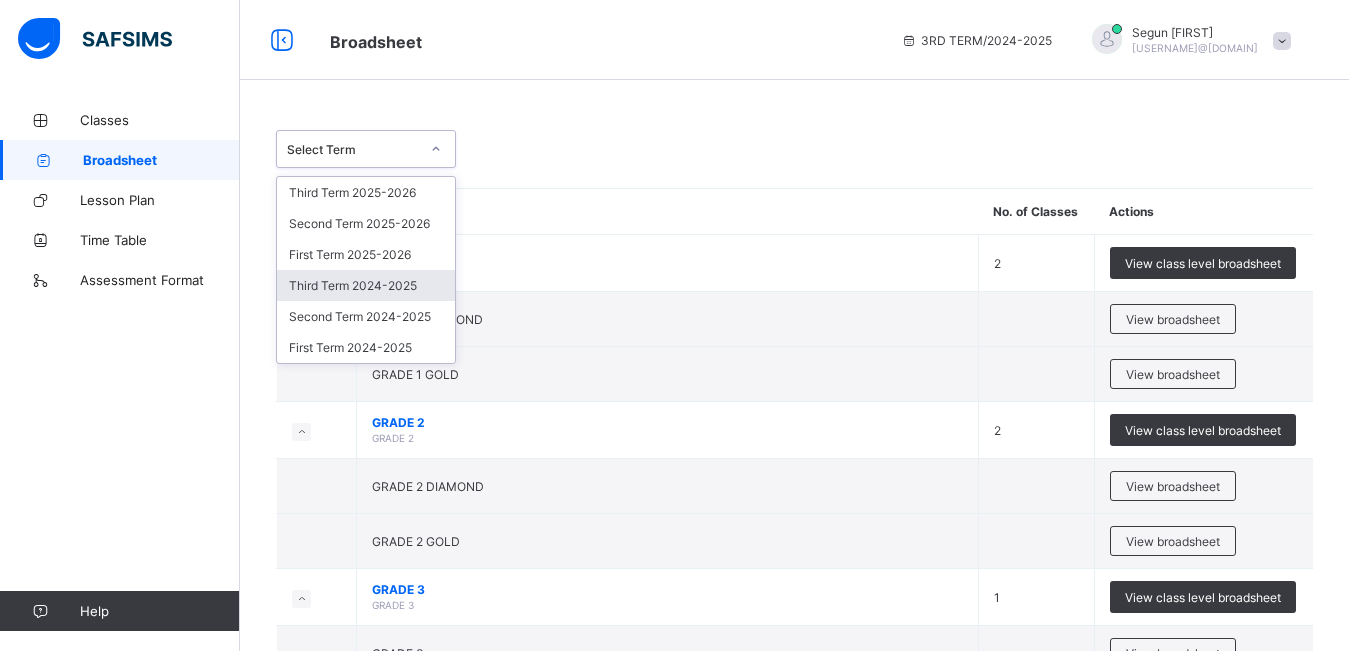 click on "Third Term 2024-2025" at bounding box center (366, 285) 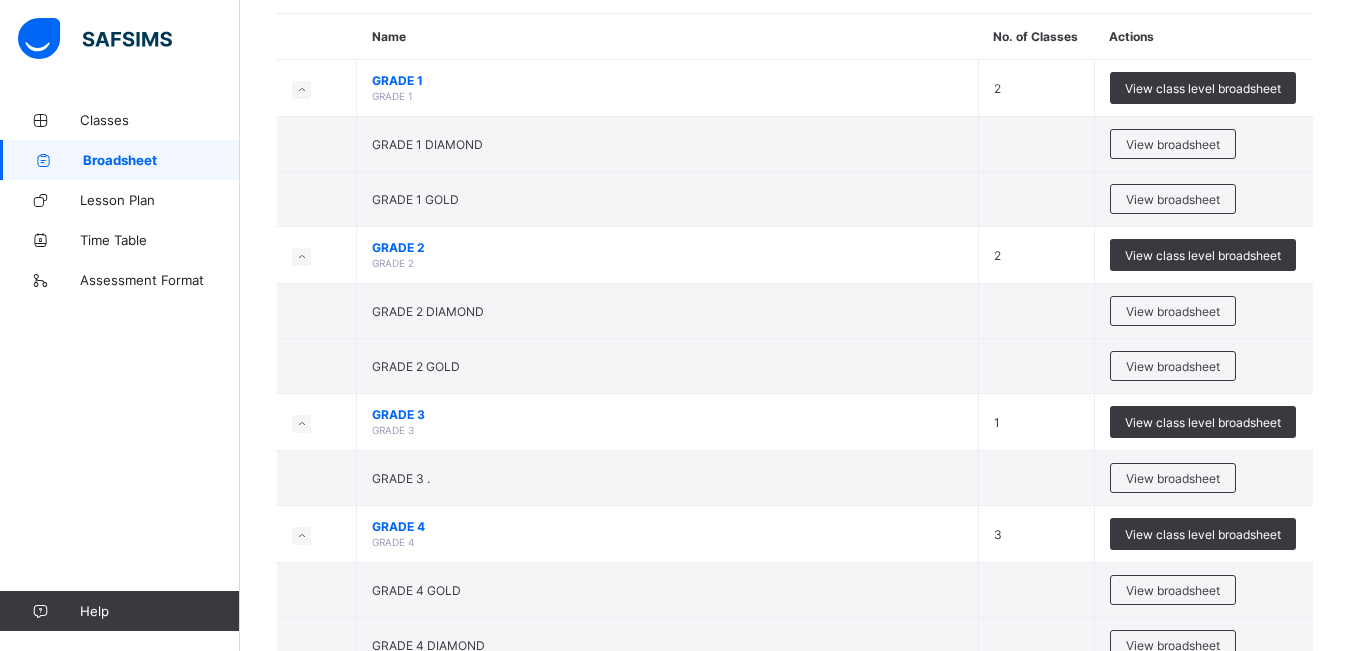 scroll, scrollTop: 317, scrollLeft: 0, axis: vertical 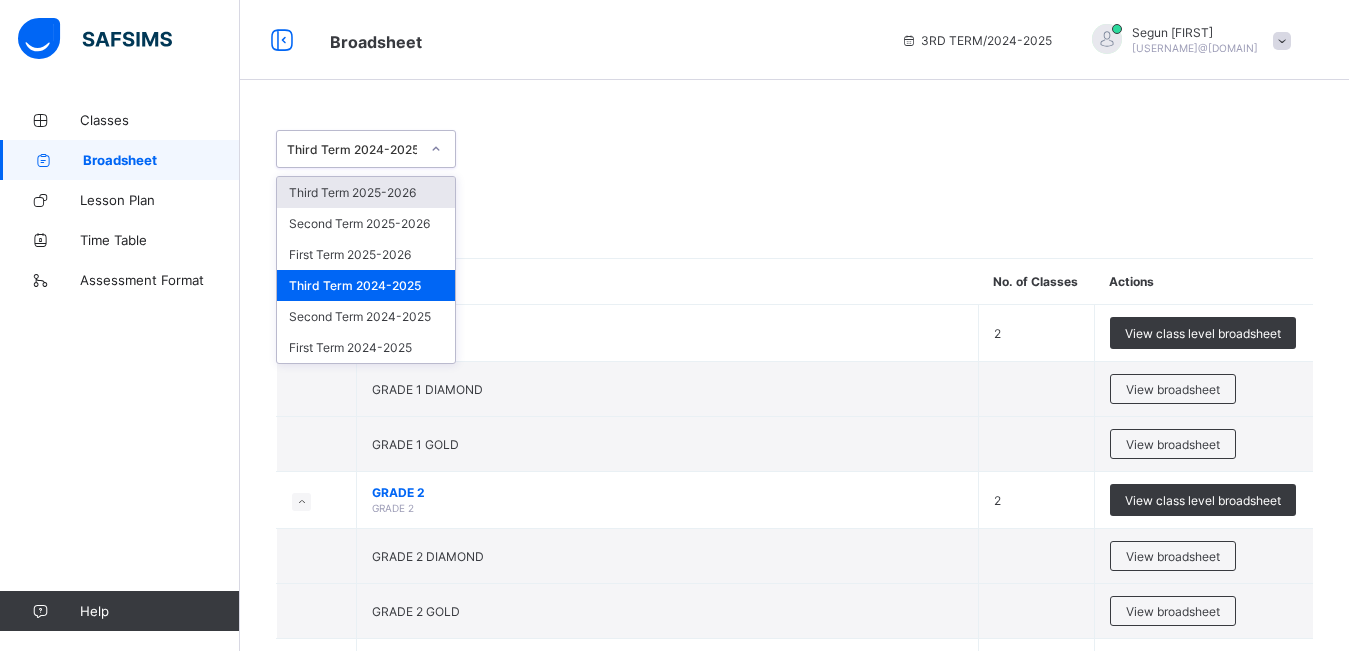 click 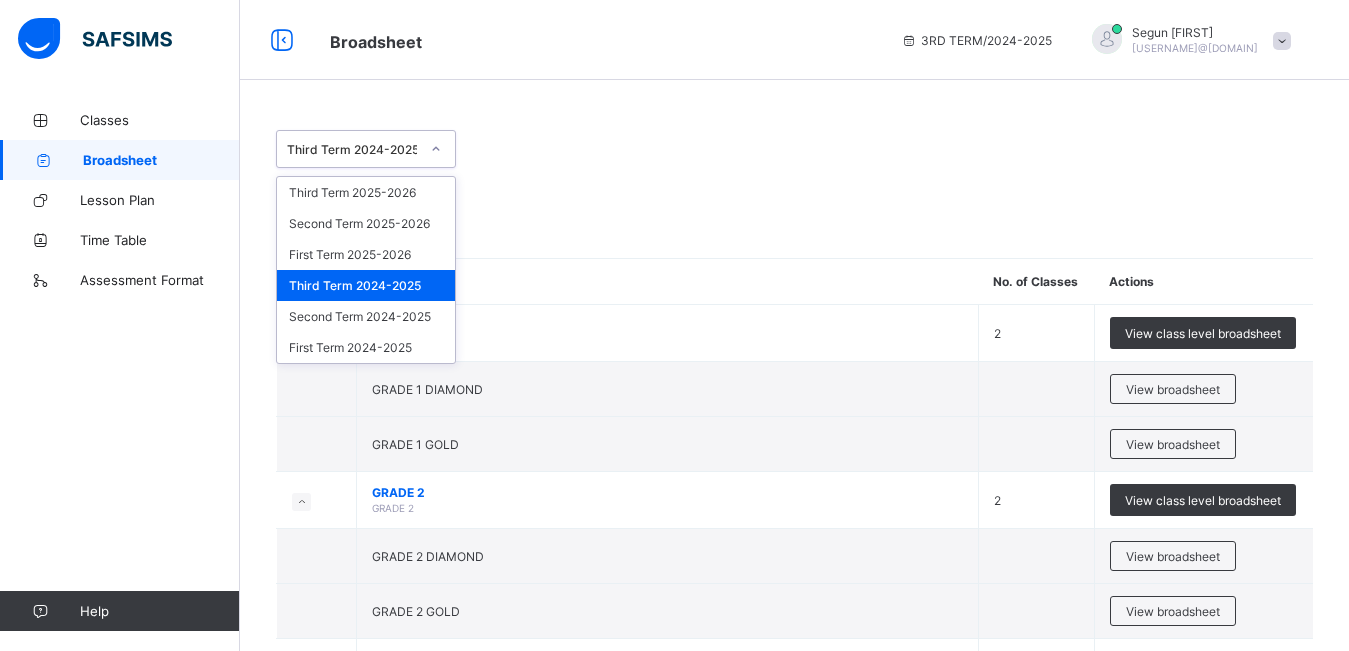 click on "Third Term 2024-2025" at bounding box center [366, 285] 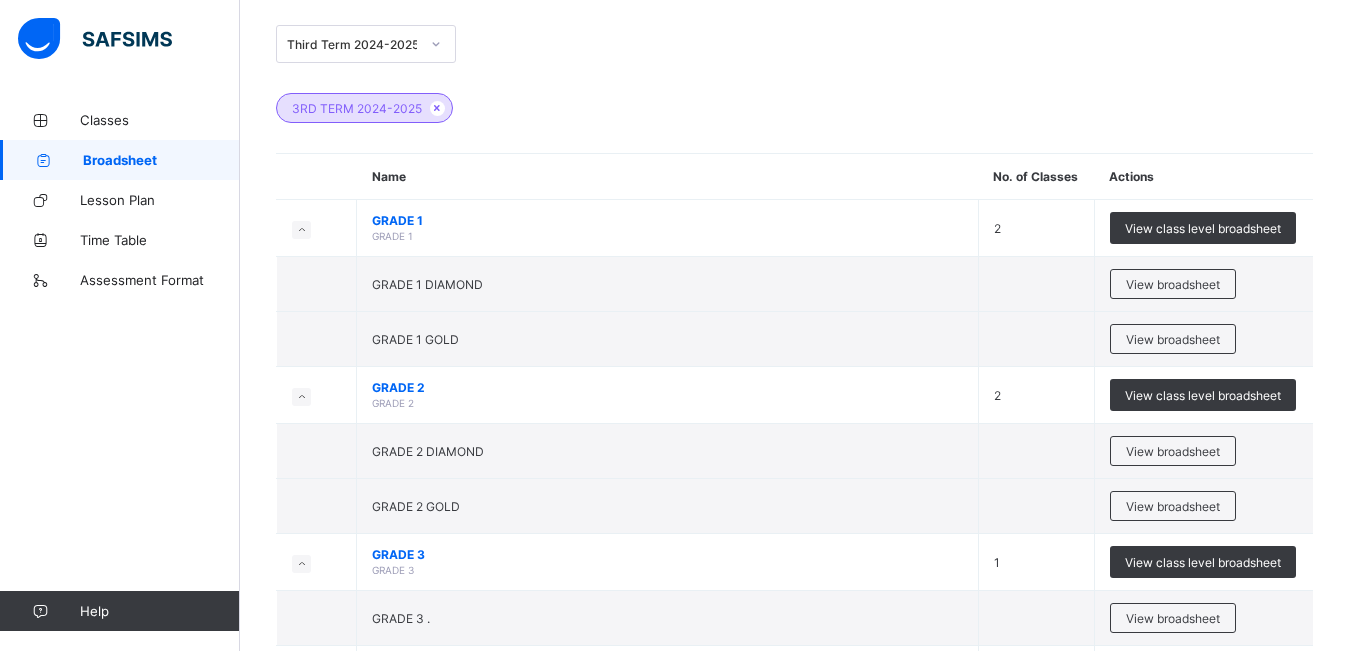 scroll, scrollTop: 11, scrollLeft: 0, axis: vertical 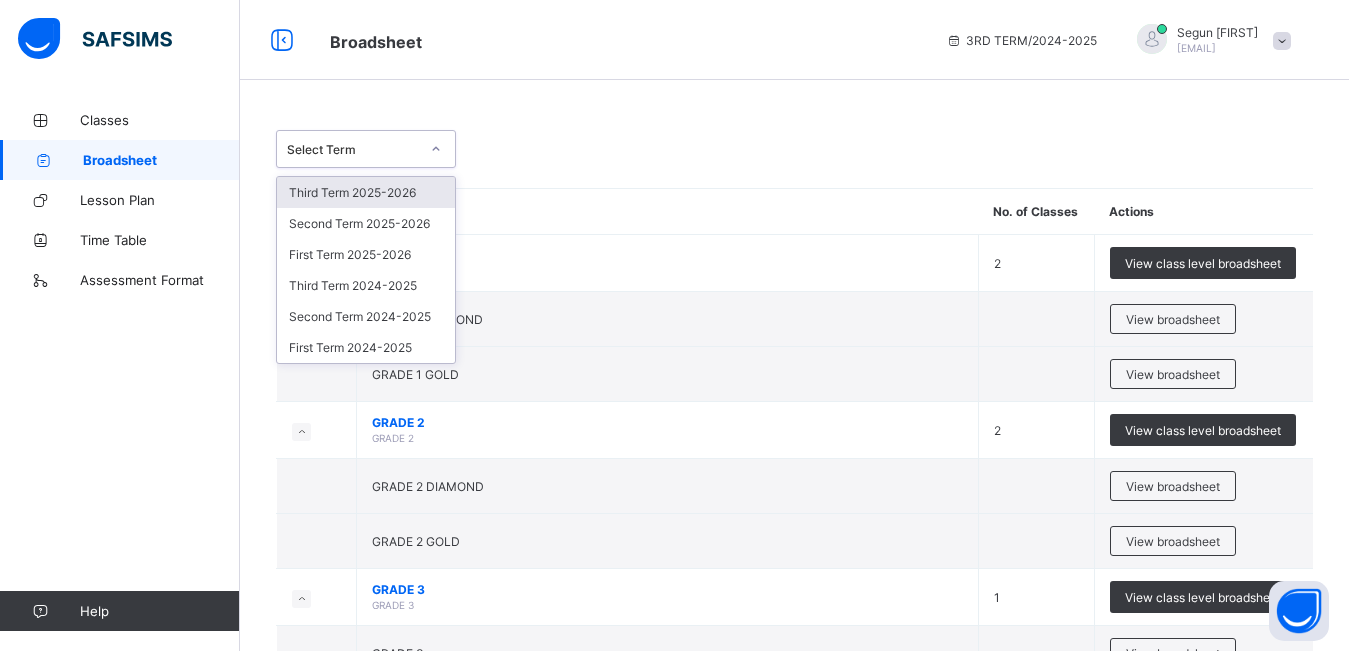 click at bounding box center [436, 149] 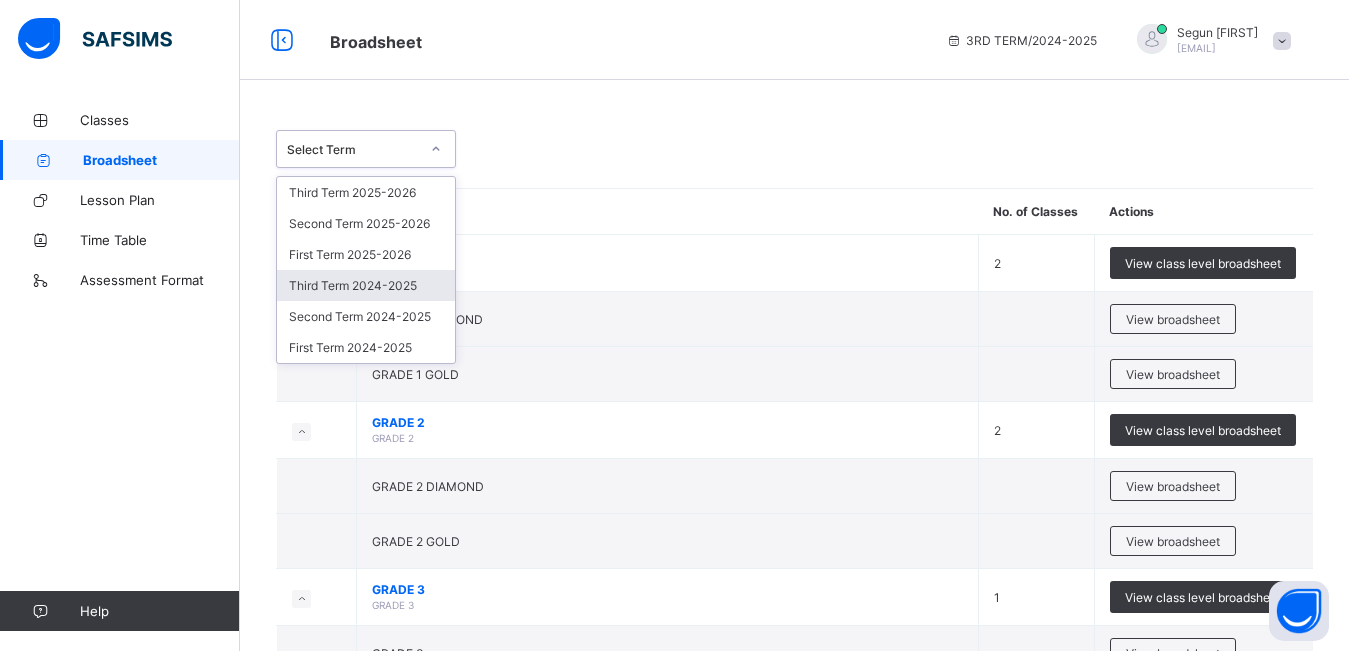 click on "Third Term 2024-2025" at bounding box center (366, 285) 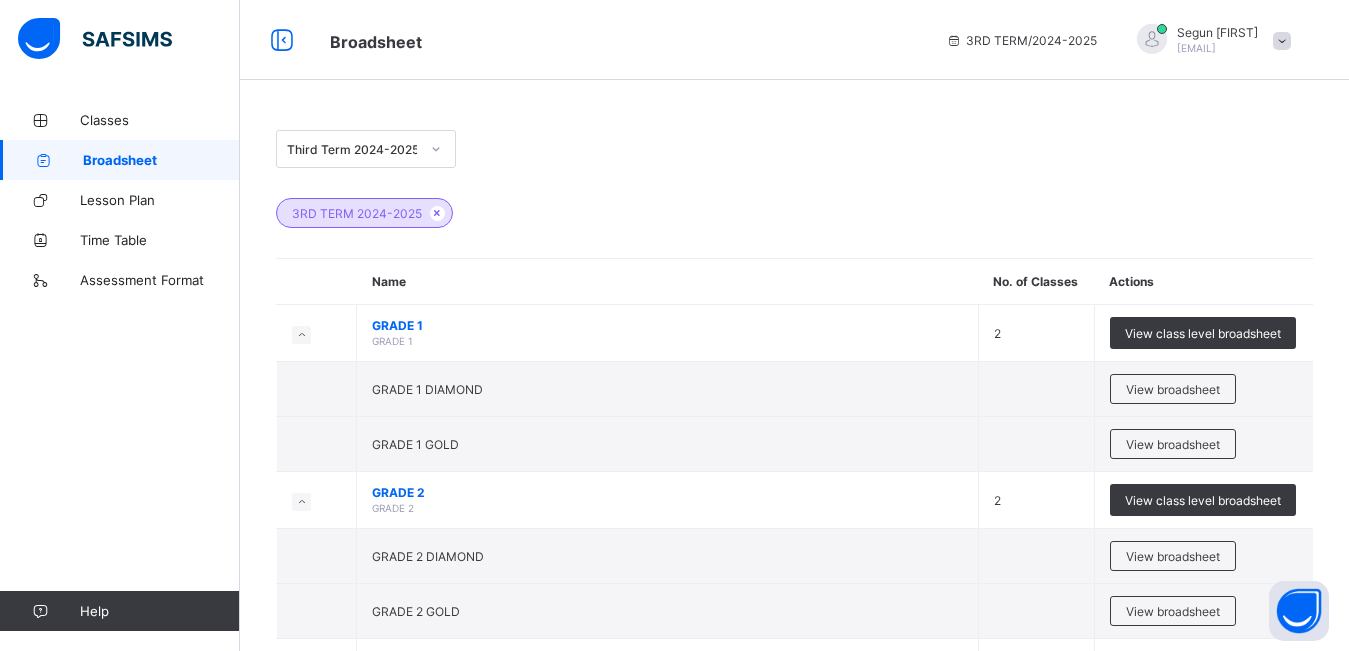 scroll, scrollTop: 317, scrollLeft: 0, axis: vertical 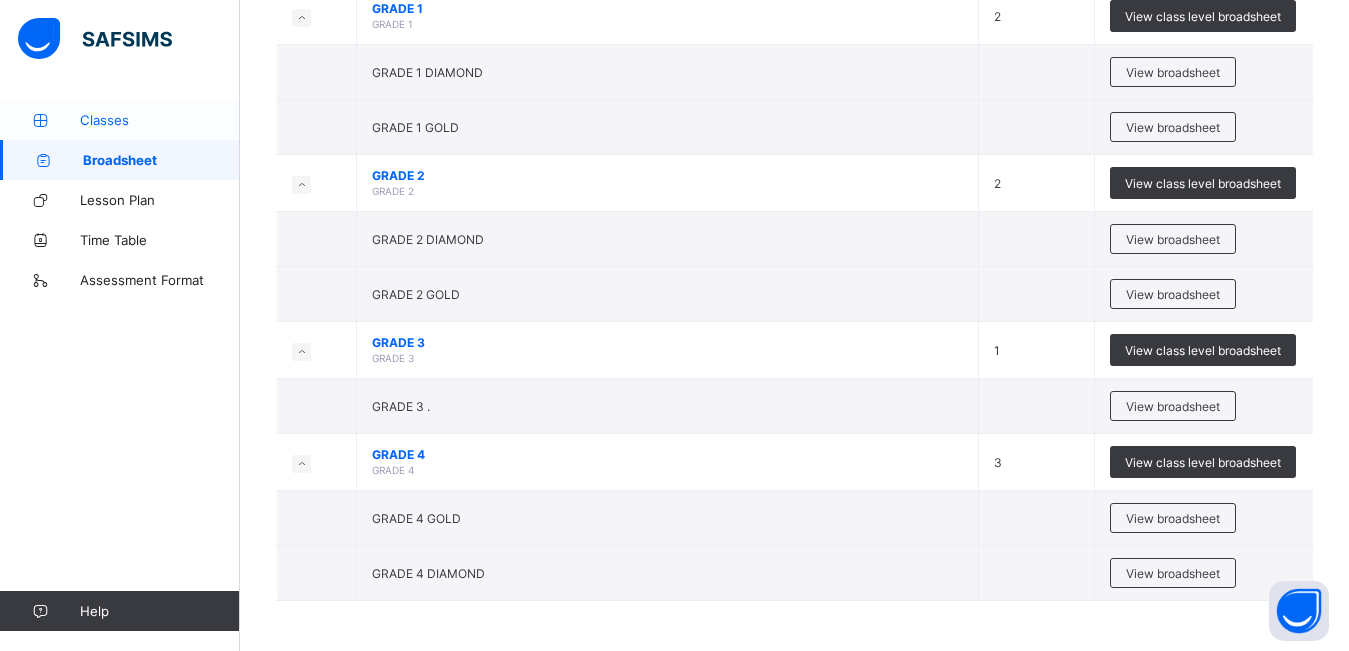 click on "Classes" at bounding box center (160, 120) 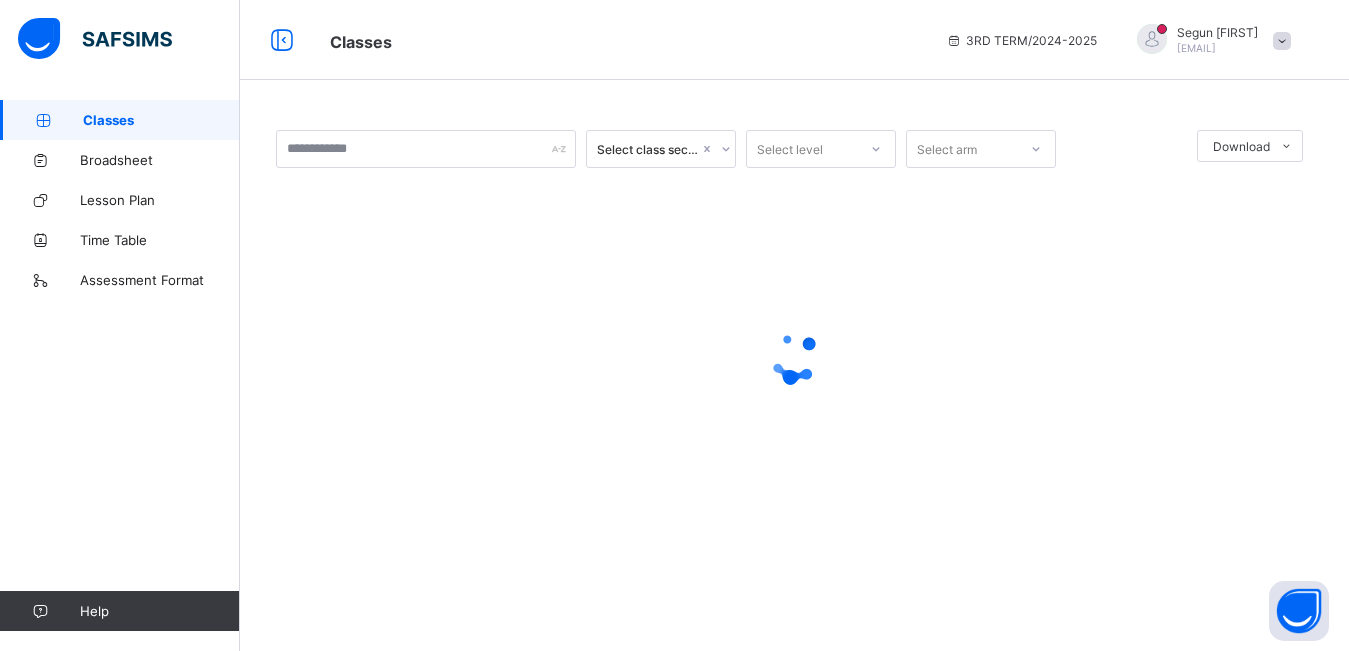 scroll, scrollTop: 0, scrollLeft: 0, axis: both 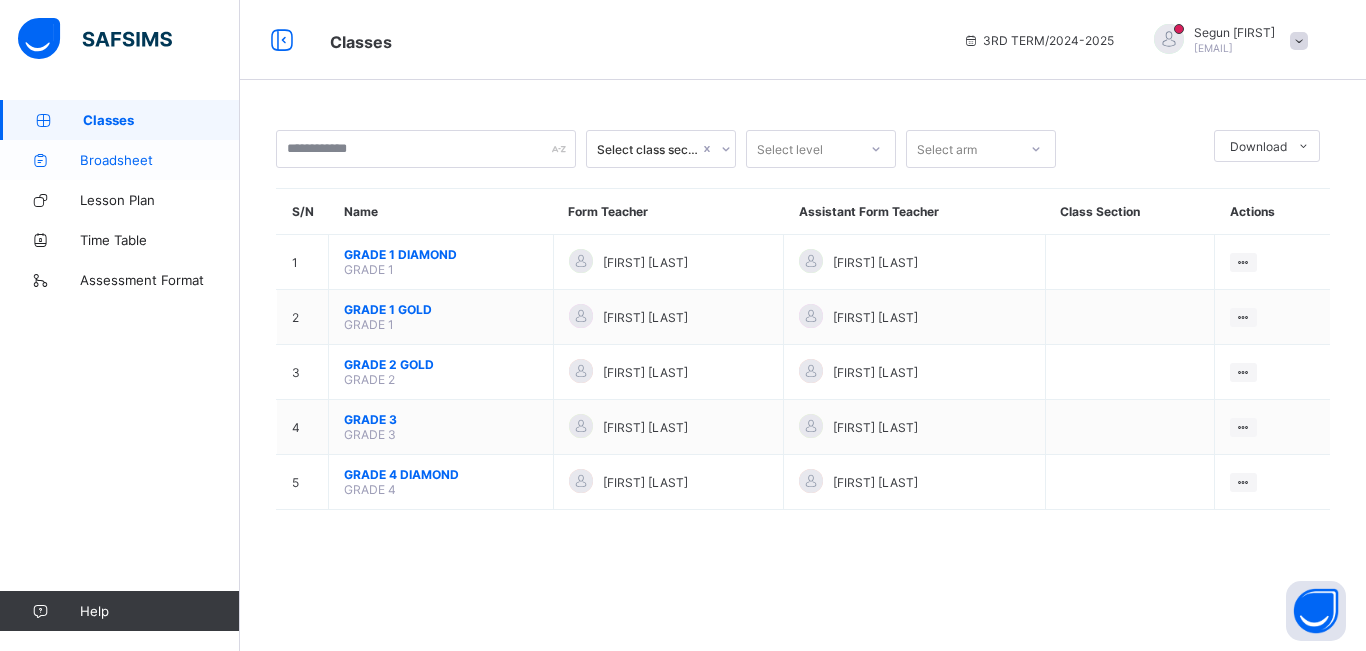 click on "Broadsheet" at bounding box center [160, 160] 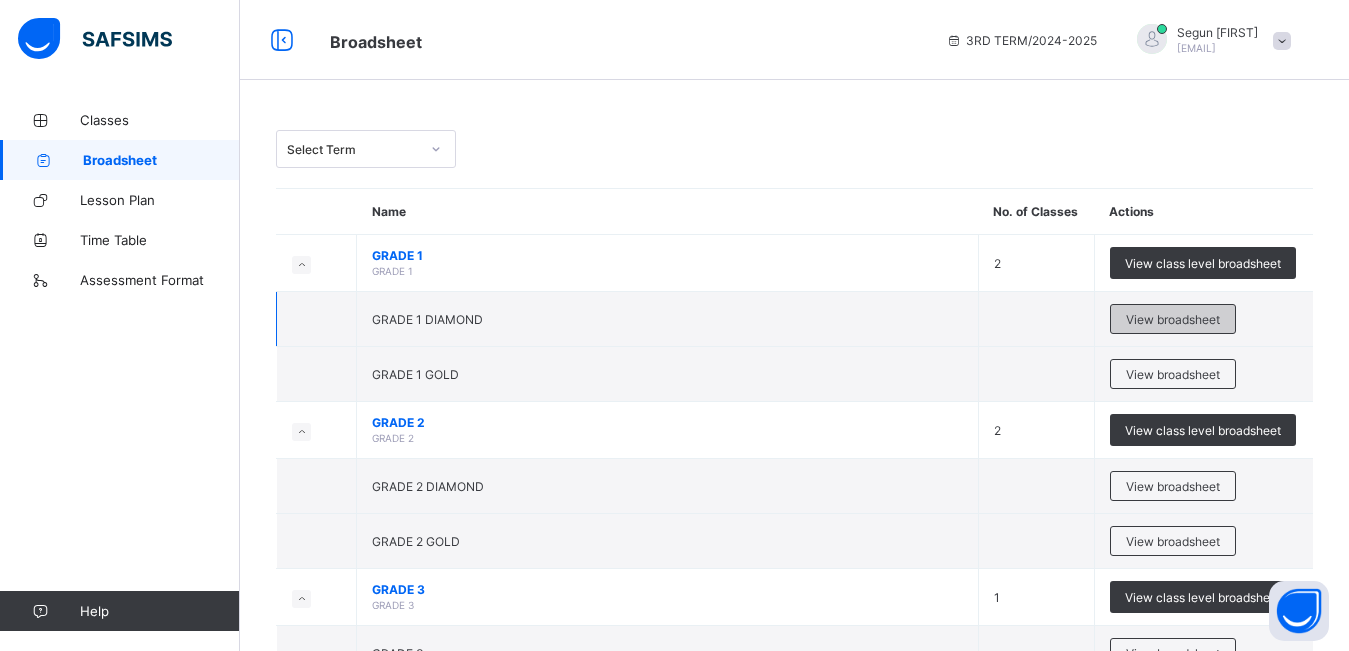 click on "View broadsheet" at bounding box center [1173, 319] 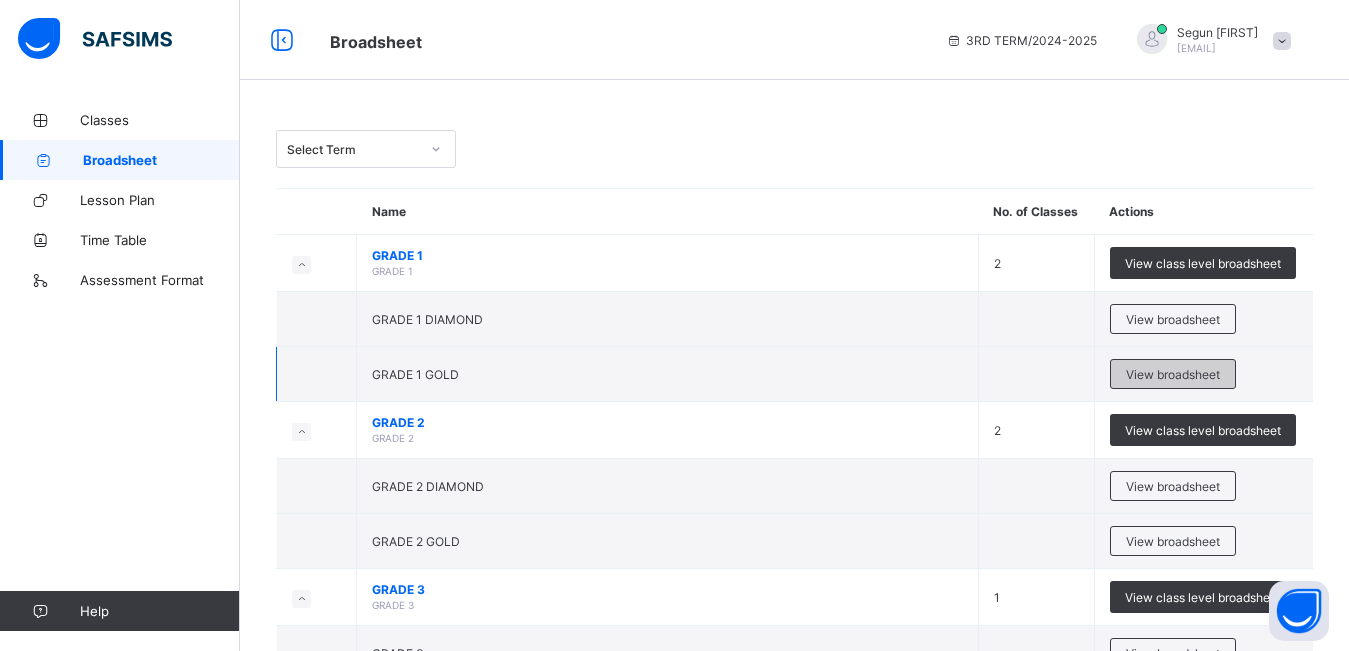click on "View broadsheet" at bounding box center [1173, 374] 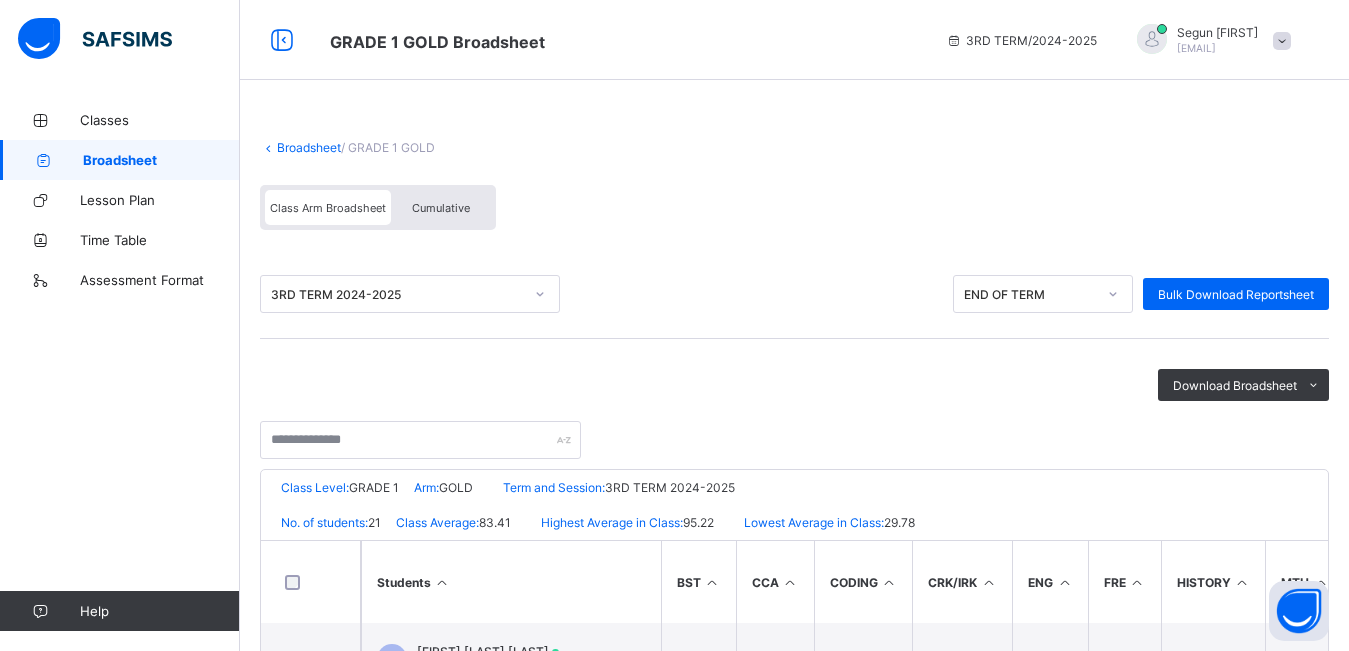 click on "Cumulative" at bounding box center (441, 207) 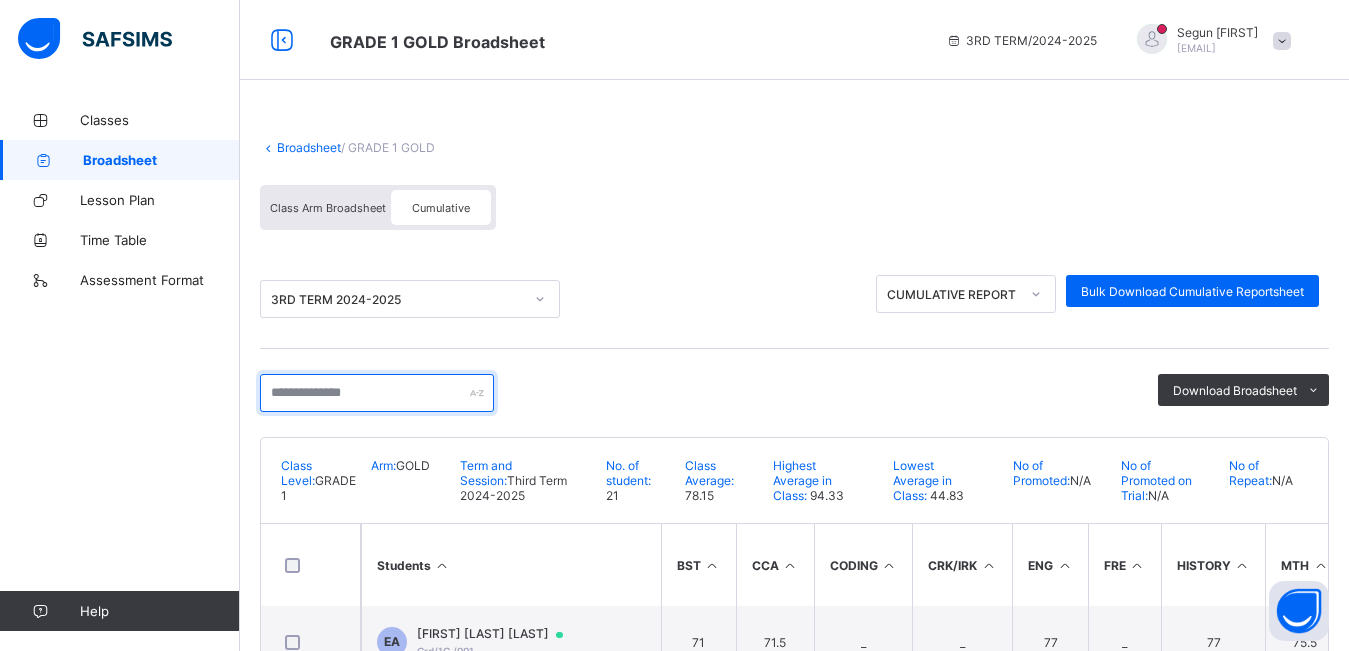 click at bounding box center (377, 393) 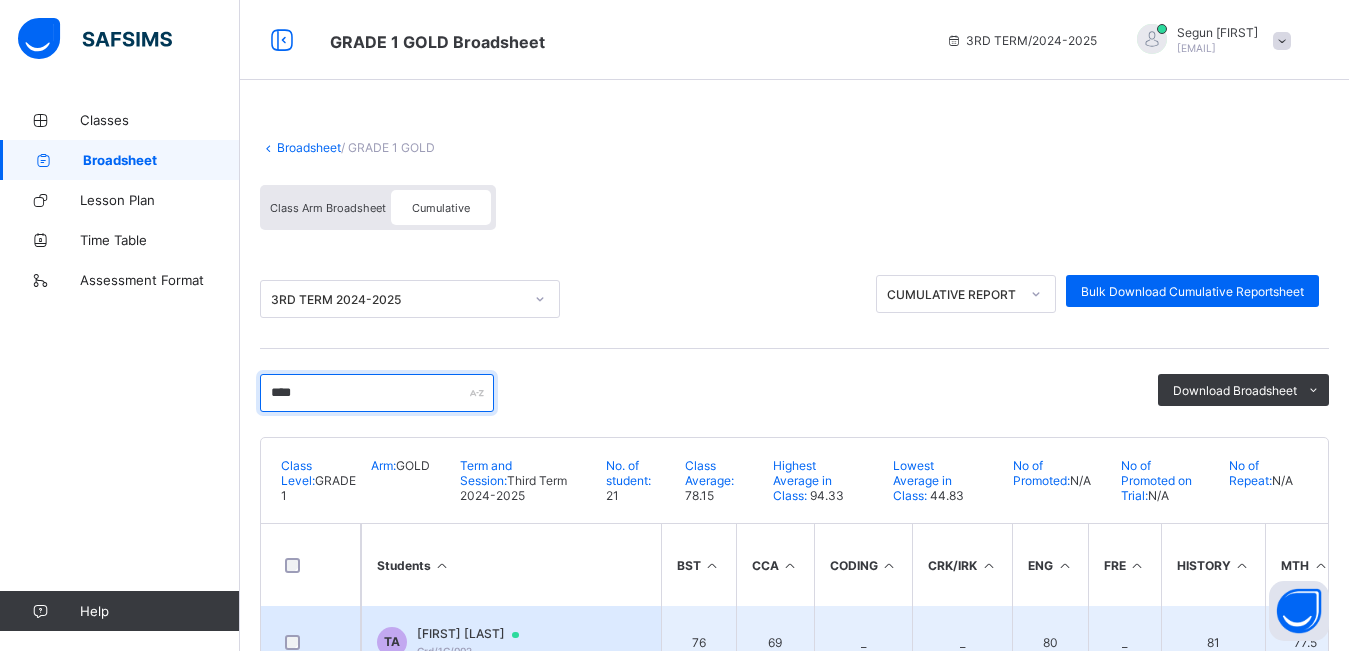 type on "****" 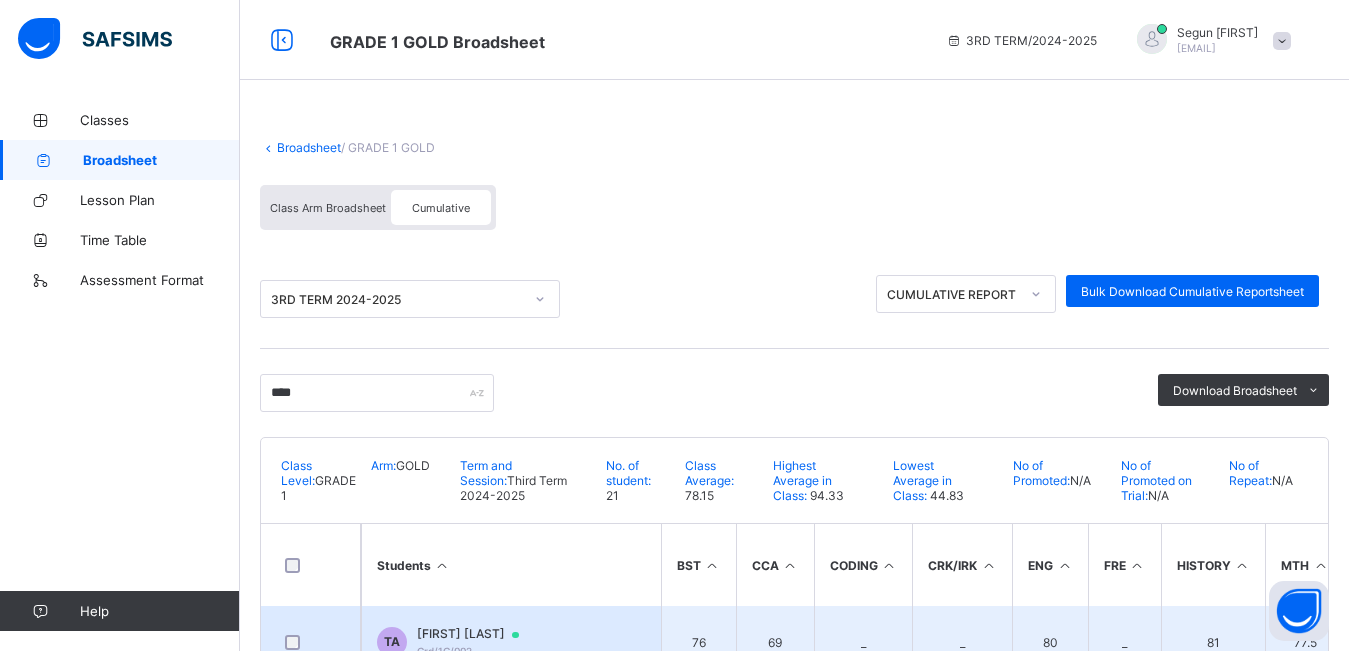 click on "Temiloluwa  Adekanbi" at bounding box center [477, 634] 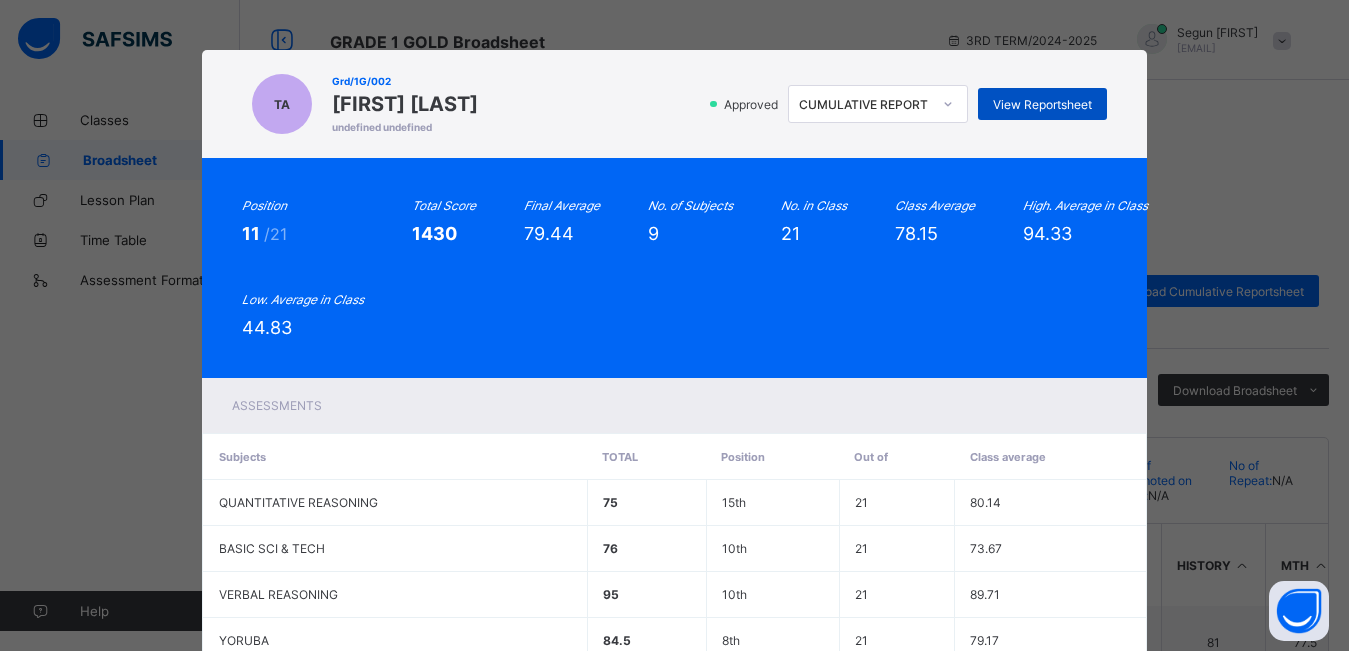 click on "View Reportsheet" at bounding box center [1042, 104] 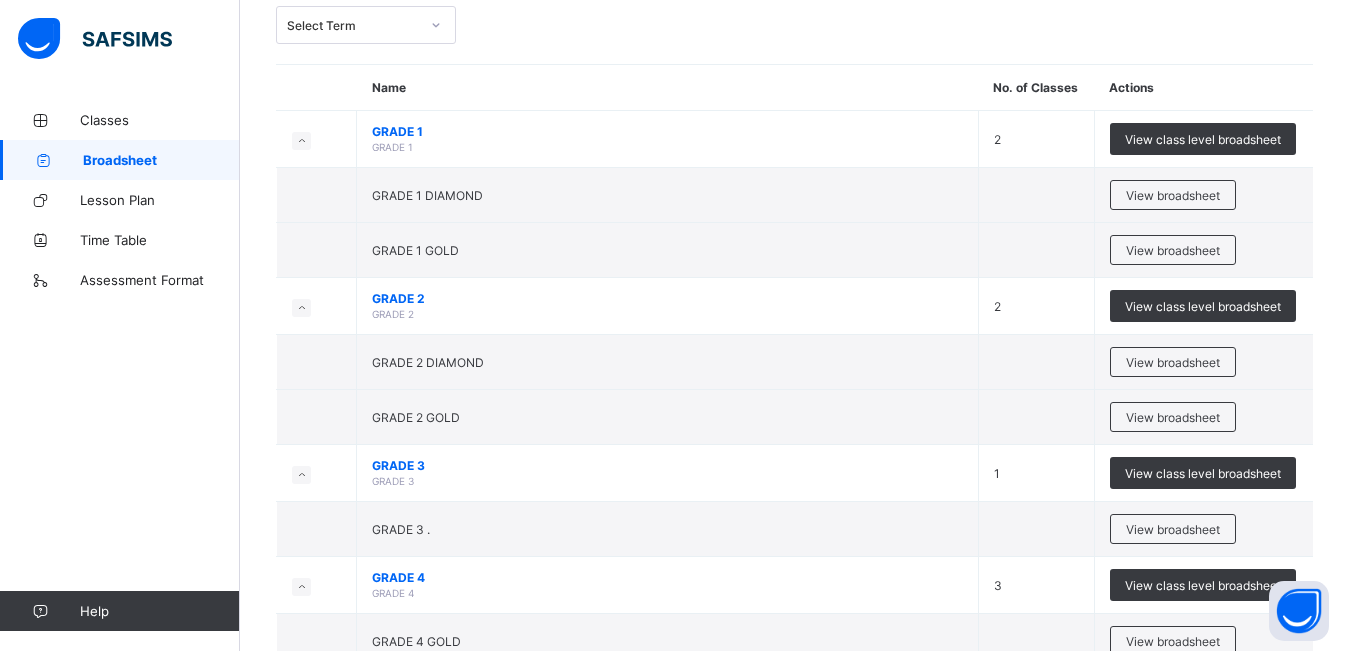 scroll, scrollTop: 247, scrollLeft: 0, axis: vertical 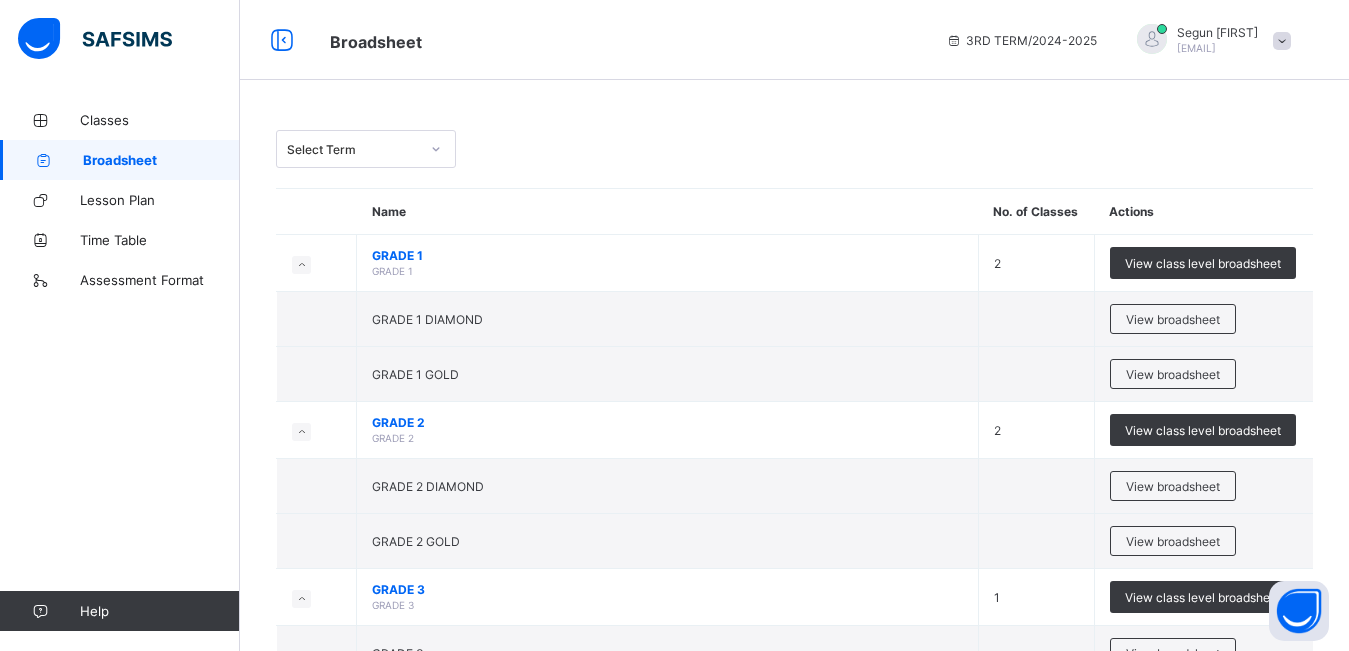 click 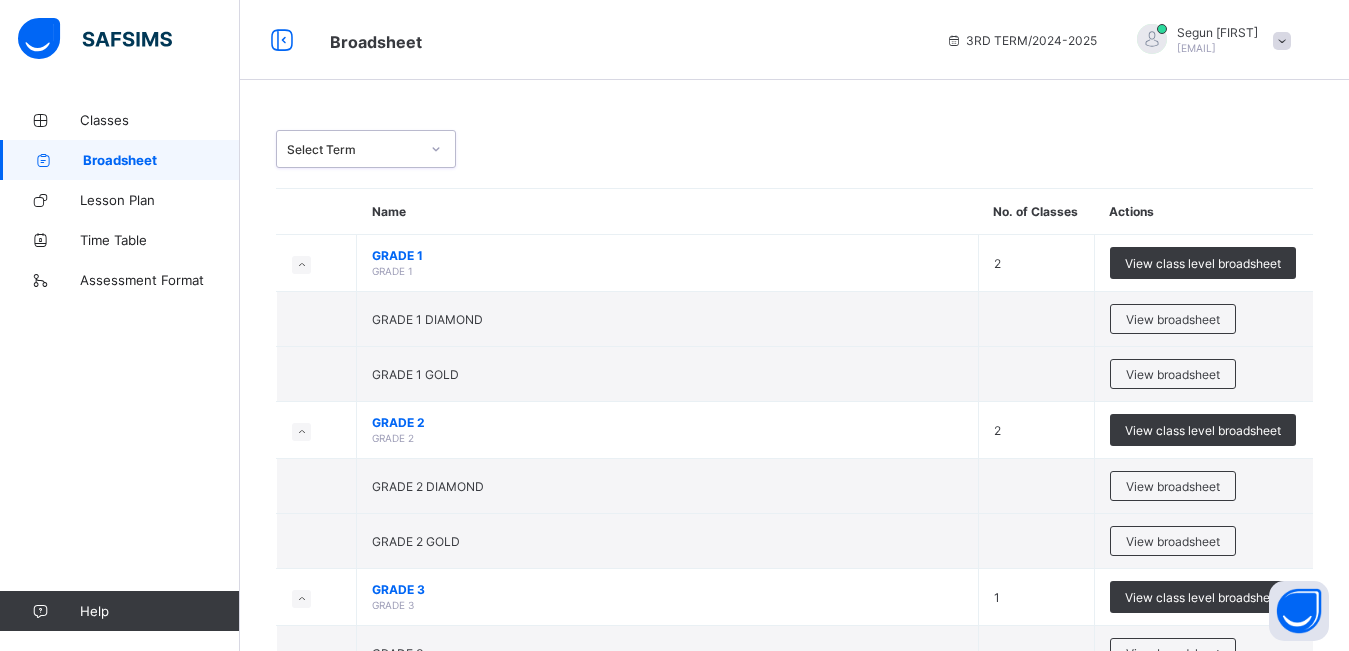 click 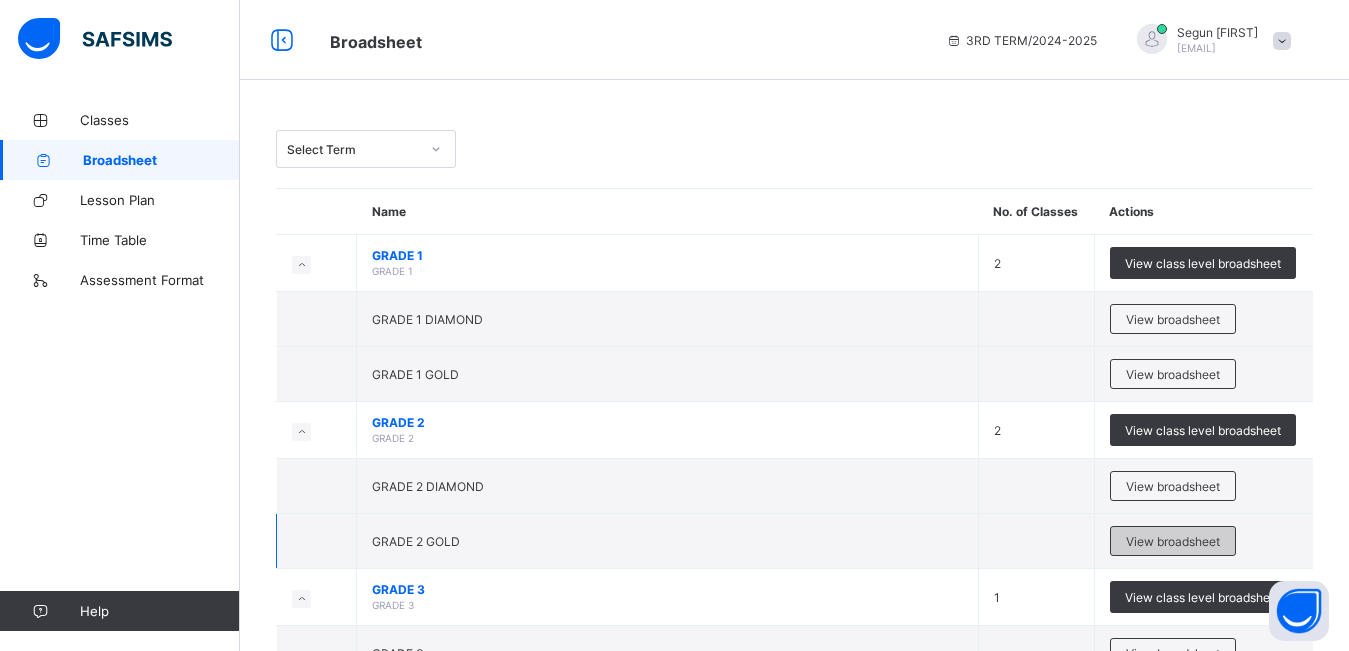 click on "View broadsheet" at bounding box center [1173, 541] 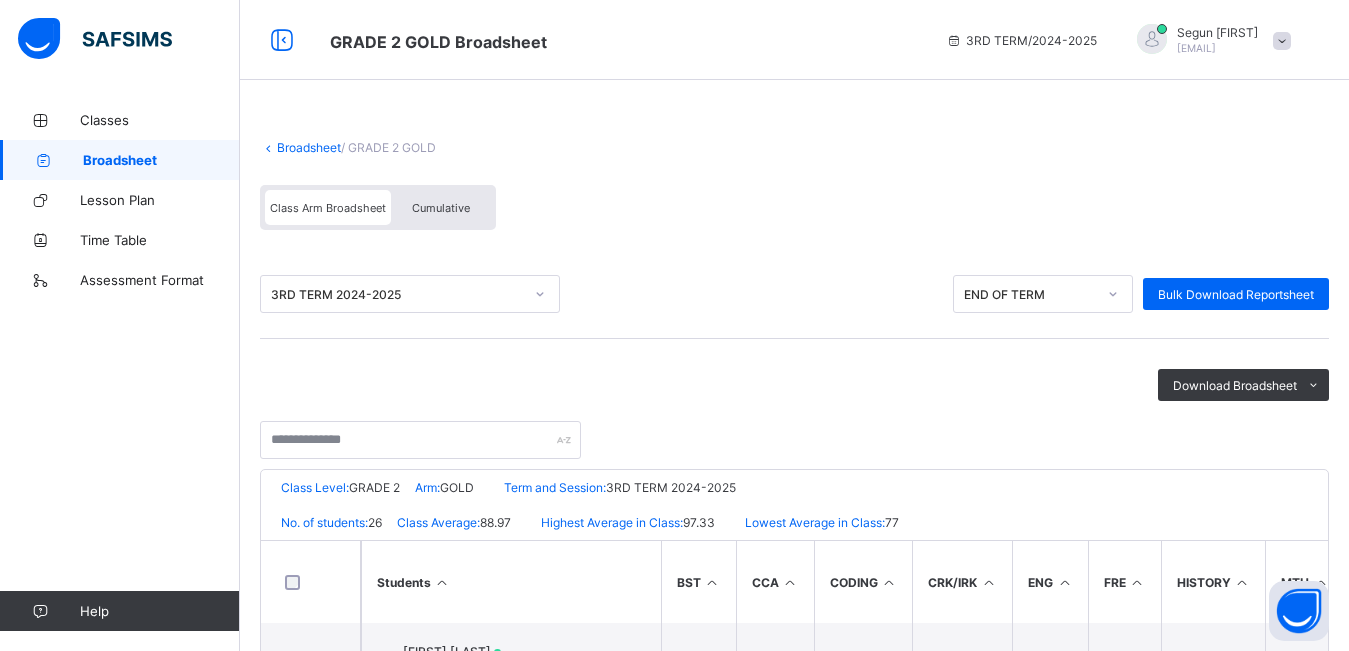 click on "Cumulative" at bounding box center [441, 208] 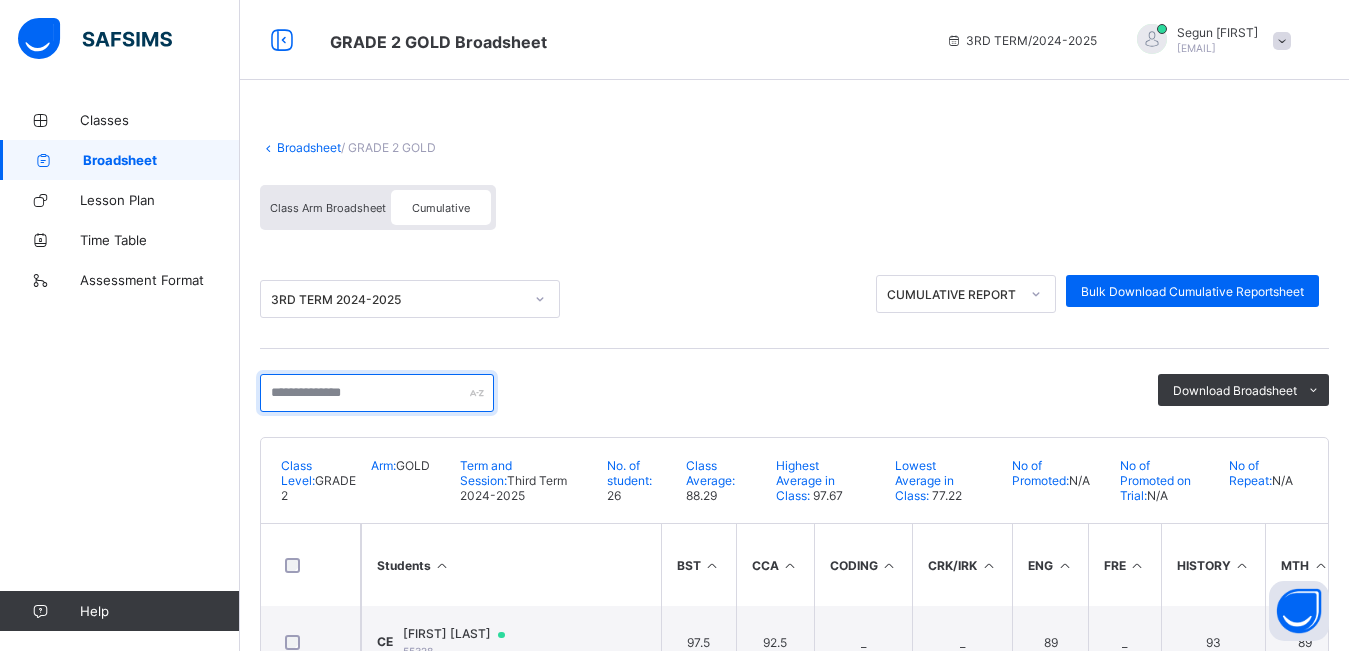 click at bounding box center (377, 393) 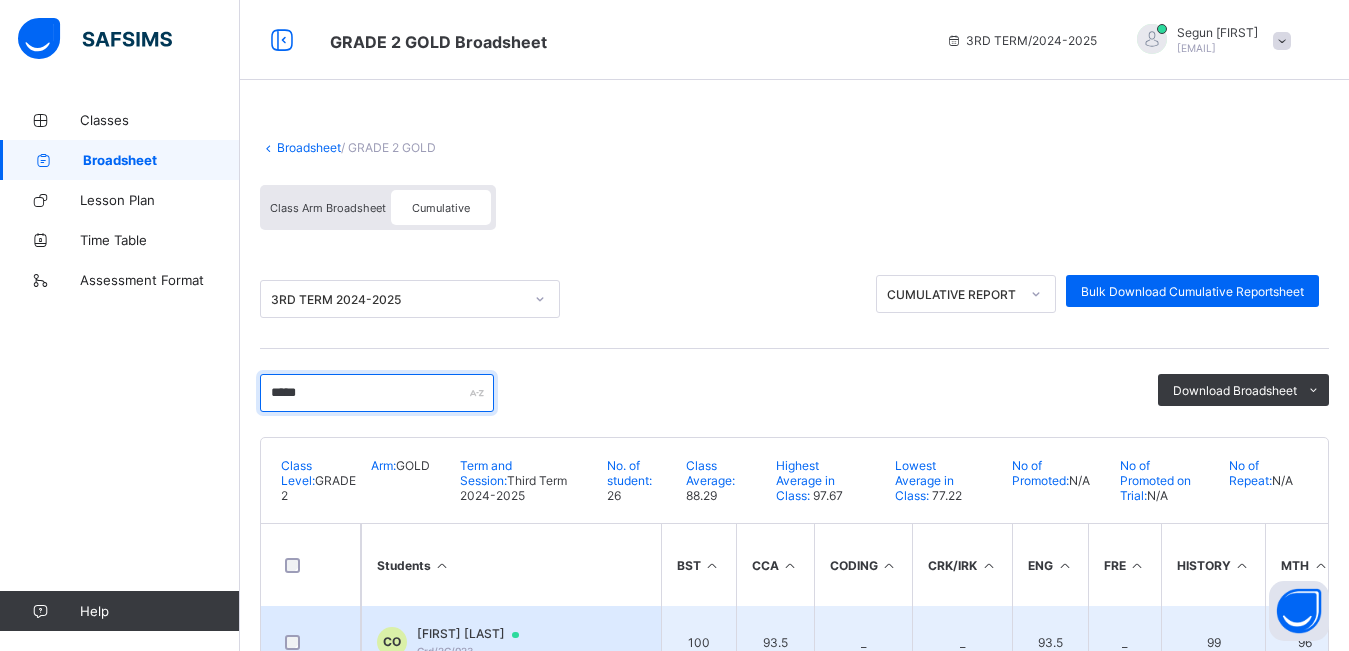 type on "*****" 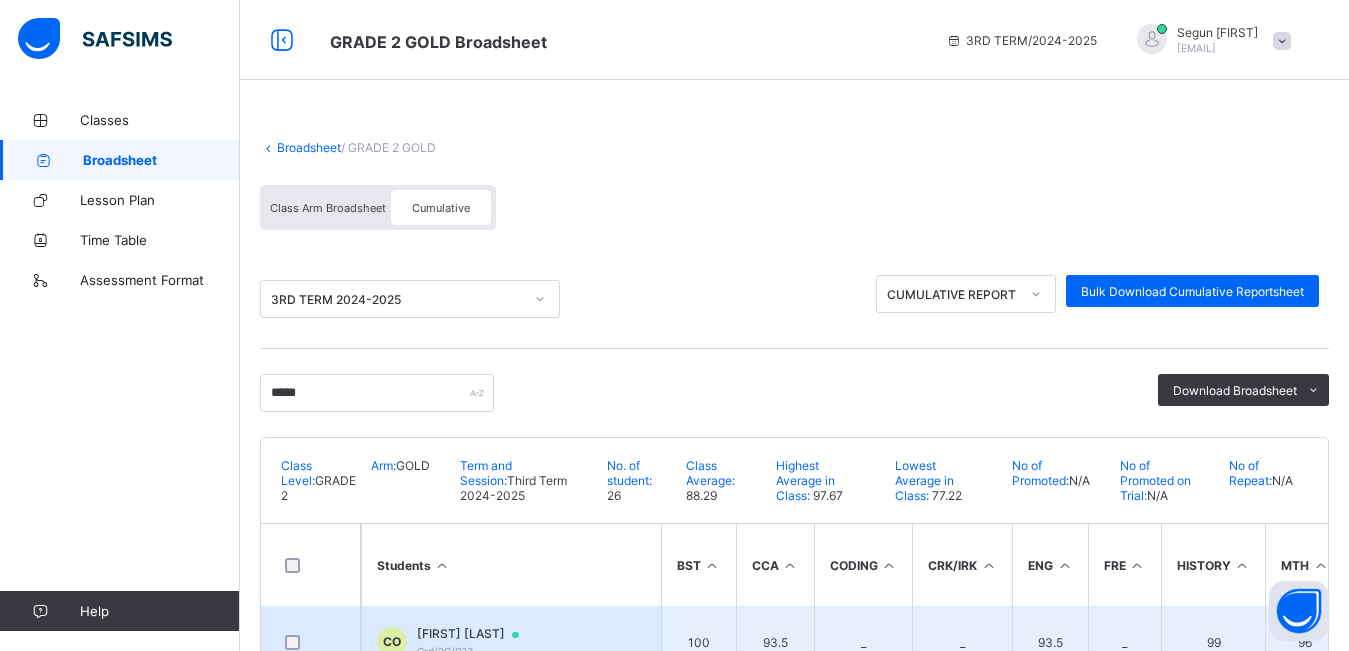click on "Chiamanda  Okoli" at bounding box center (477, 634) 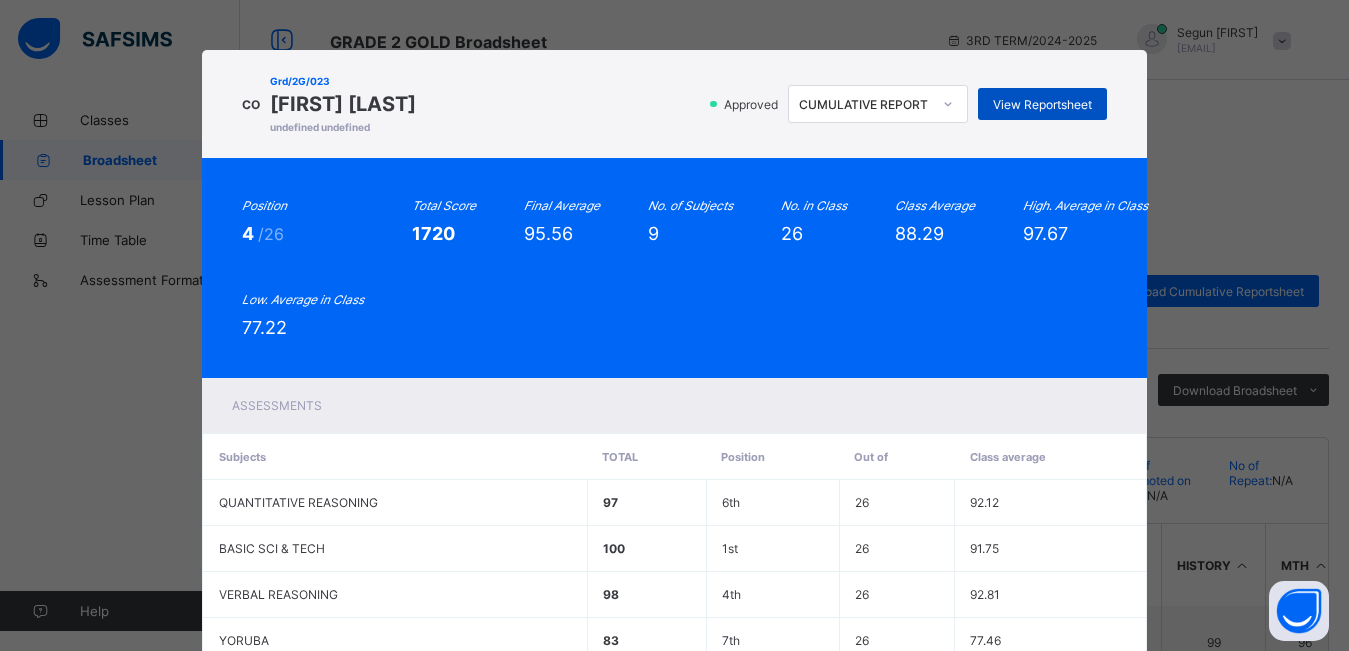 click on "View Reportsheet" at bounding box center (1042, 104) 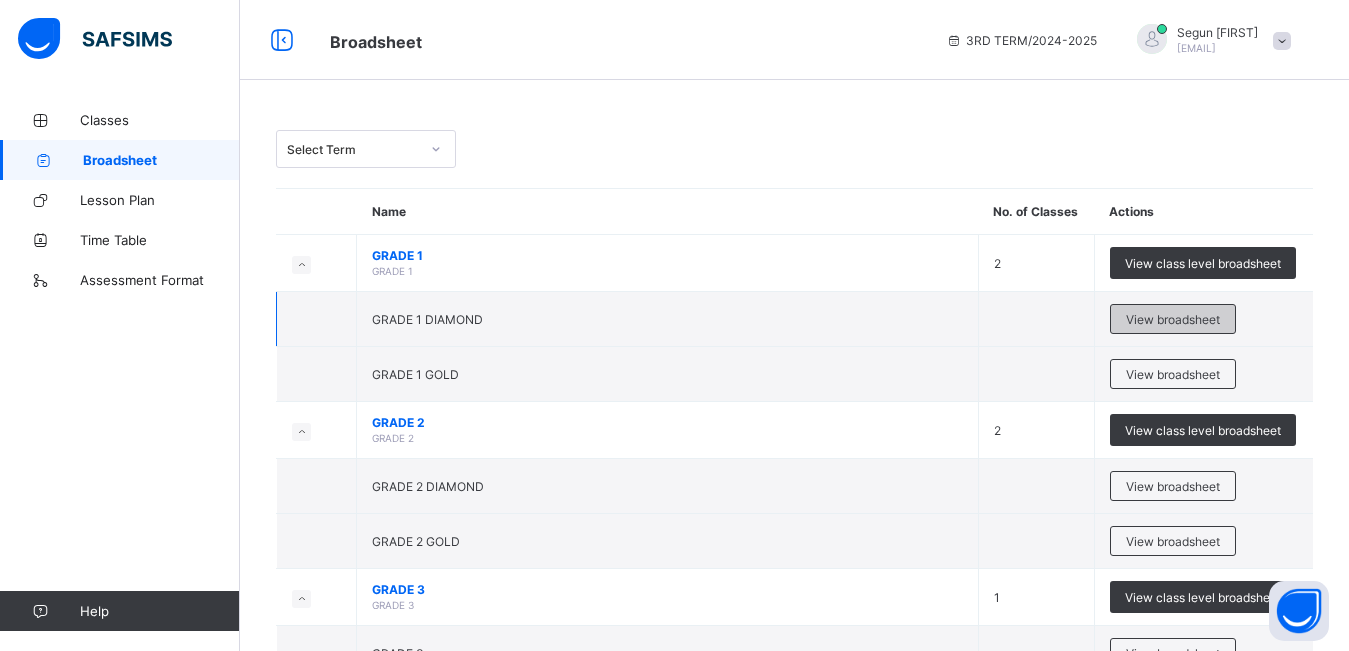 click on "View broadsheet" at bounding box center [1173, 319] 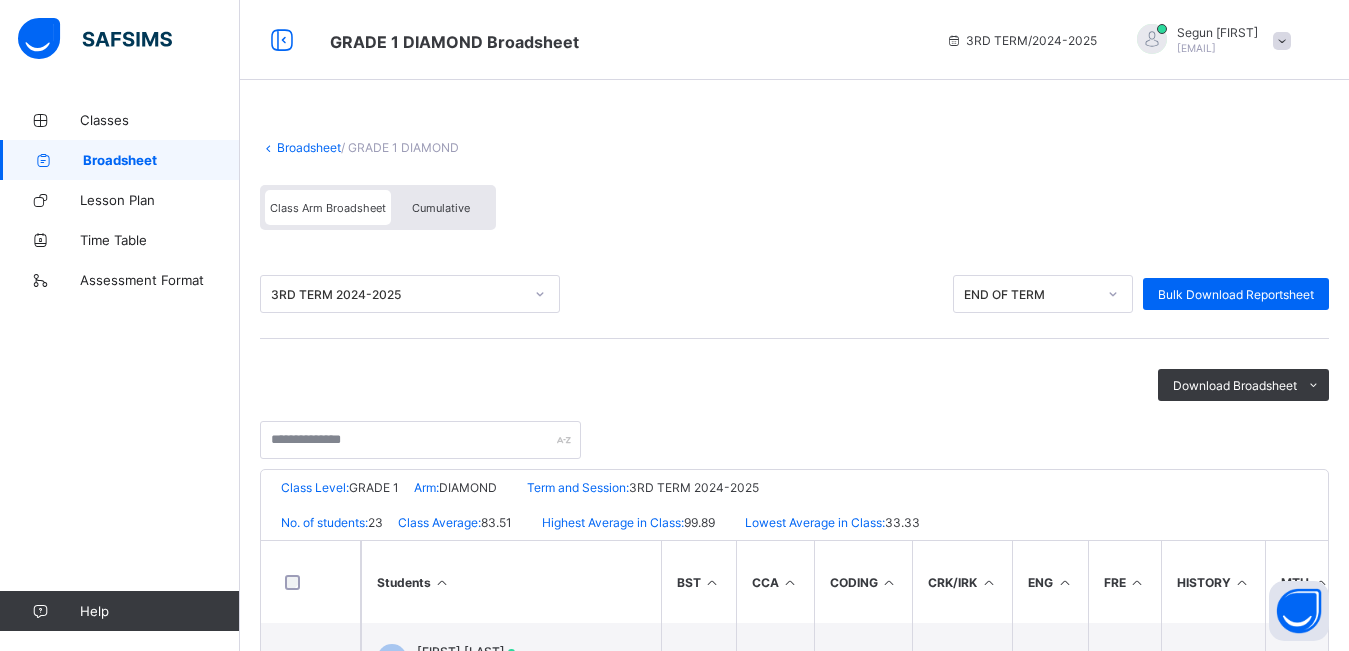click on "Cumulative" at bounding box center [441, 207] 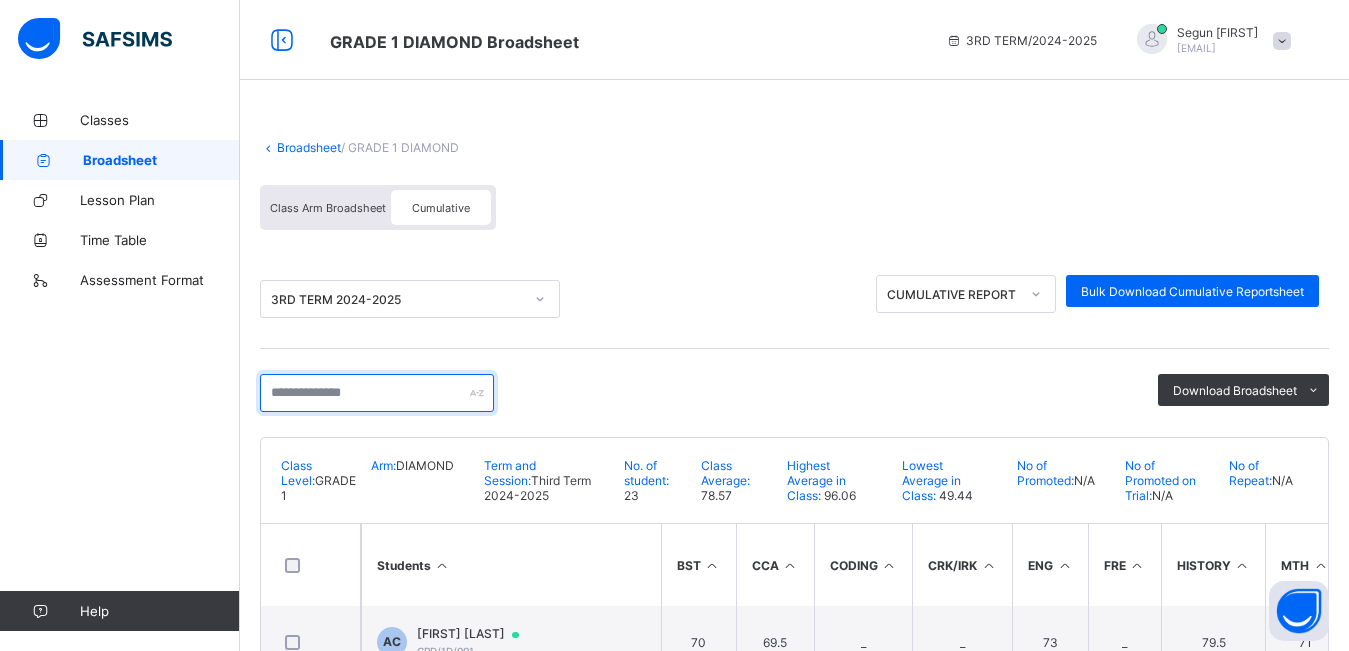 click at bounding box center [377, 393] 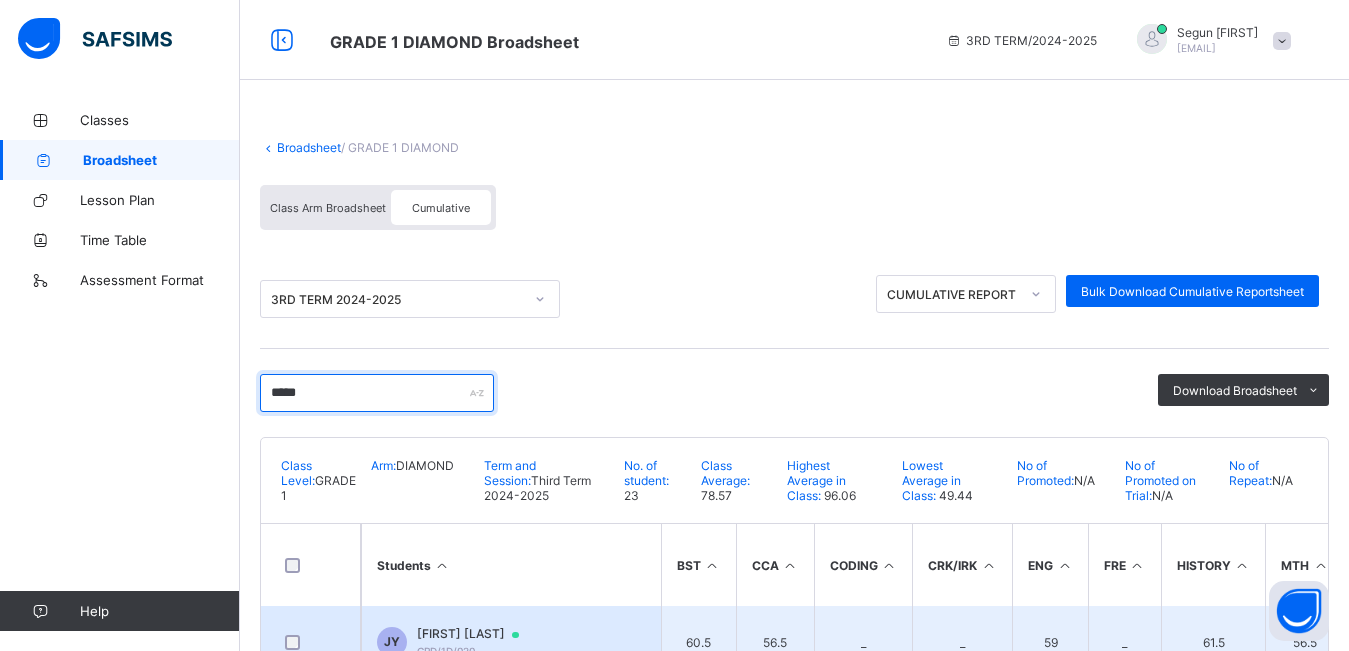 type on "*****" 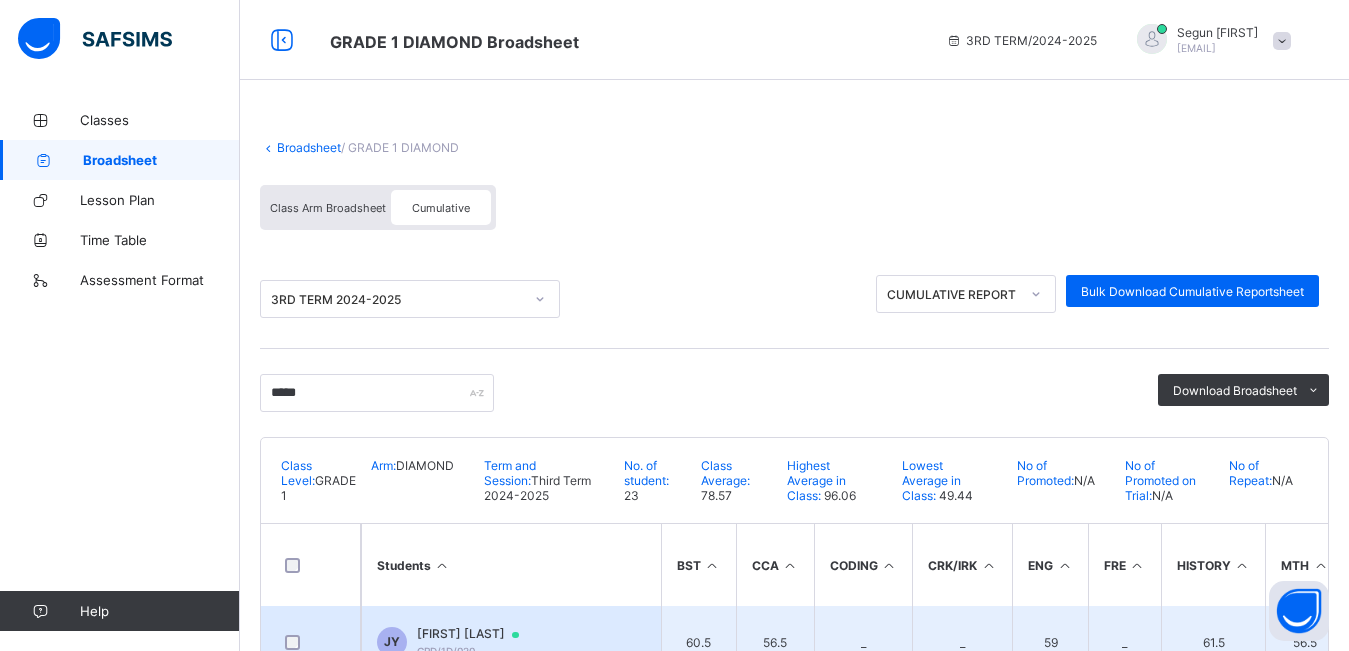click on "Jamal  Yusuf" at bounding box center [477, 634] 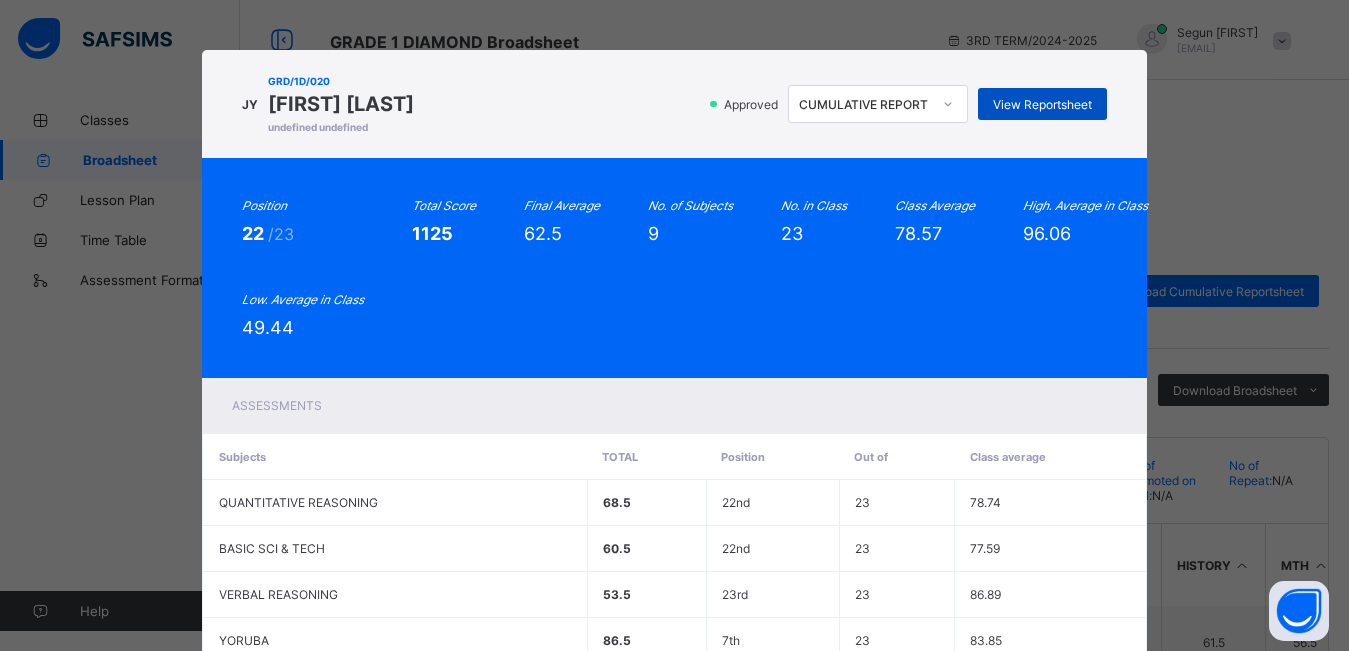 click on "View Reportsheet" at bounding box center (1042, 104) 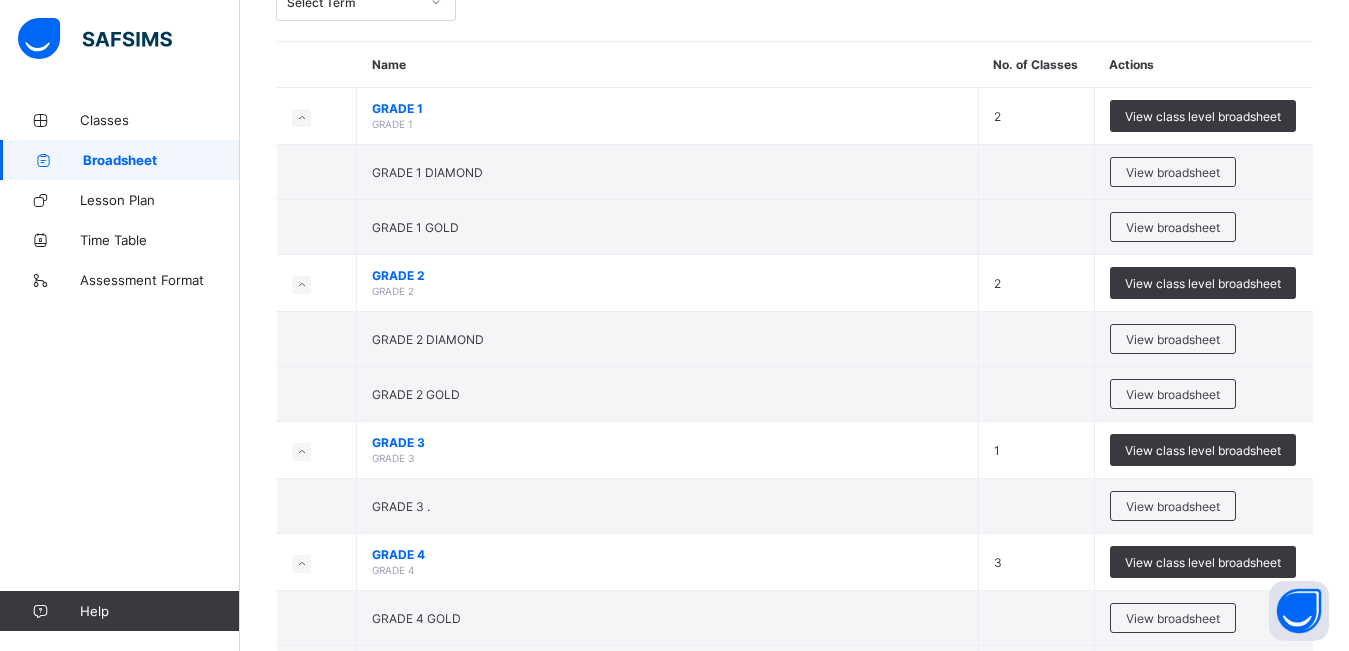 scroll, scrollTop: 247, scrollLeft: 0, axis: vertical 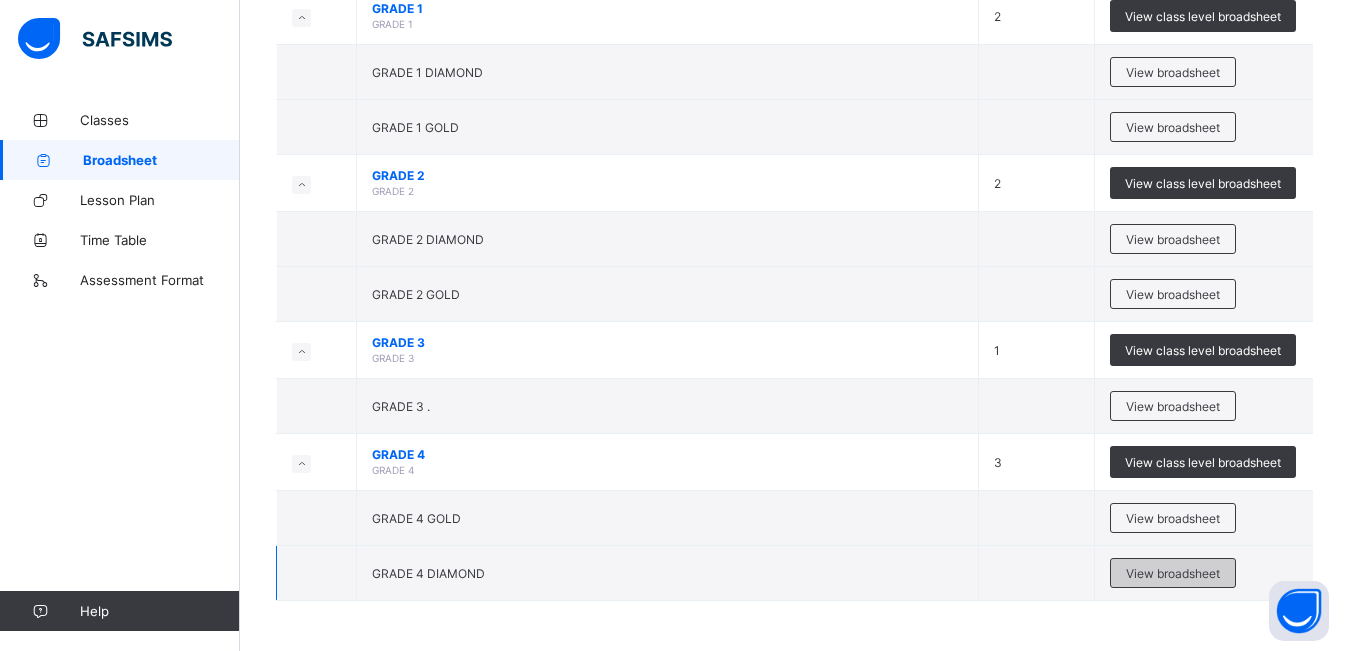 click on "View broadsheet" at bounding box center [1173, 573] 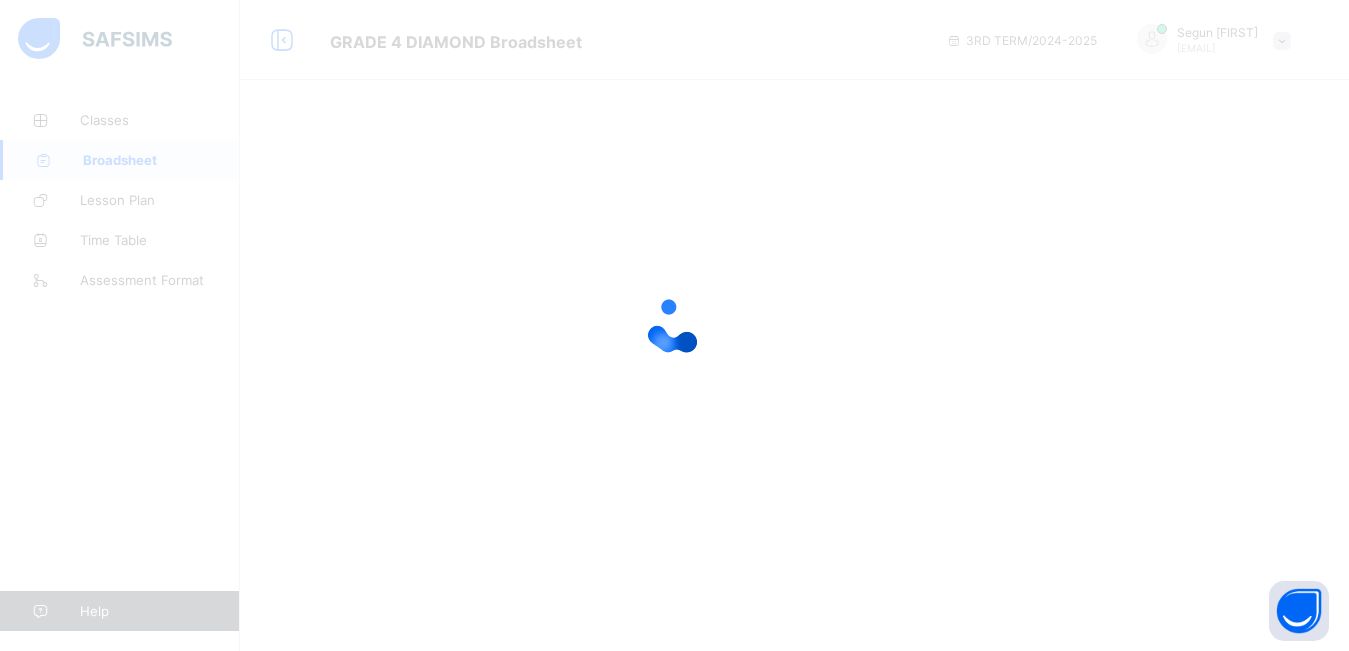 scroll, scrollTop: 0, scrollLeft: 0, axis: both 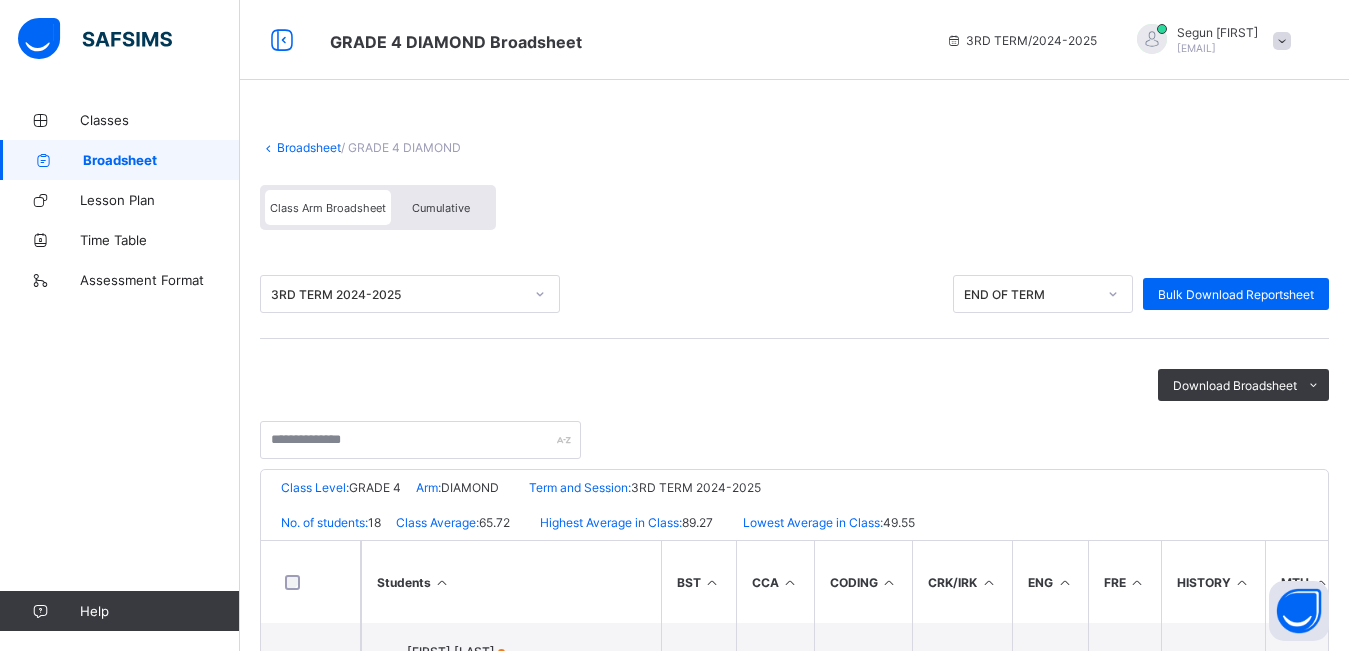 click on "Cumulative" at bounding box center (441, 207) 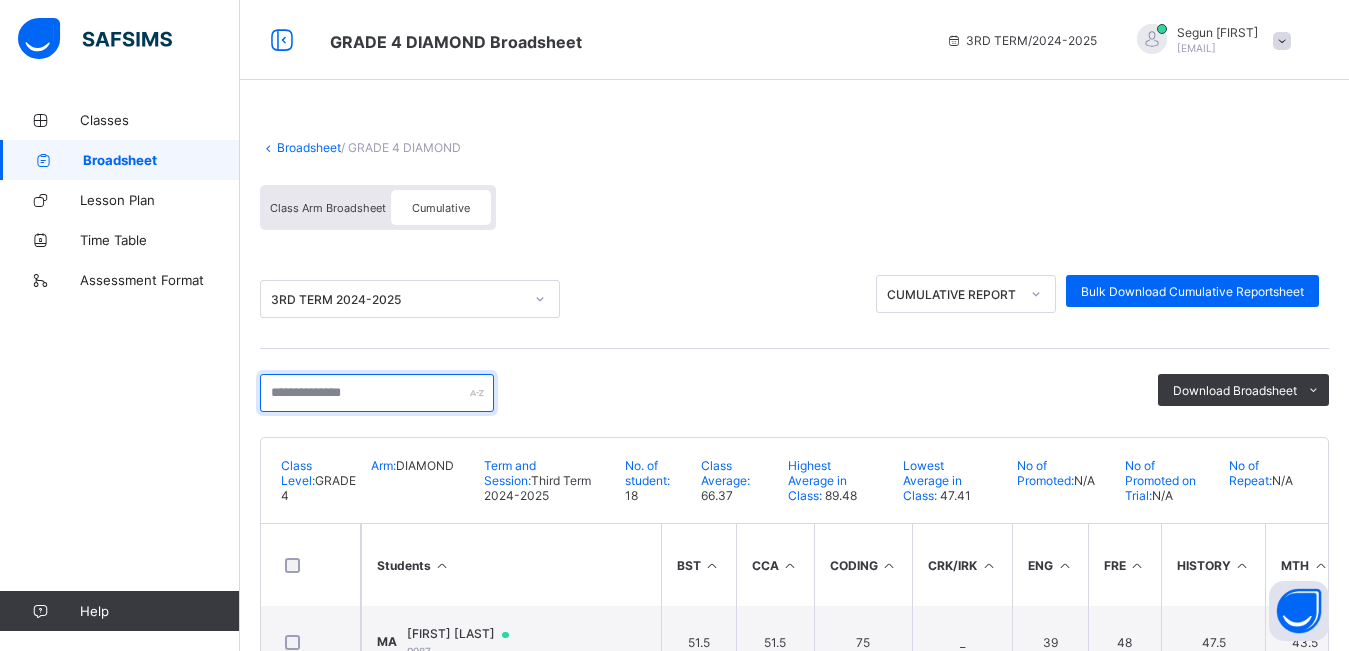 click at bounding box center [377, 393] 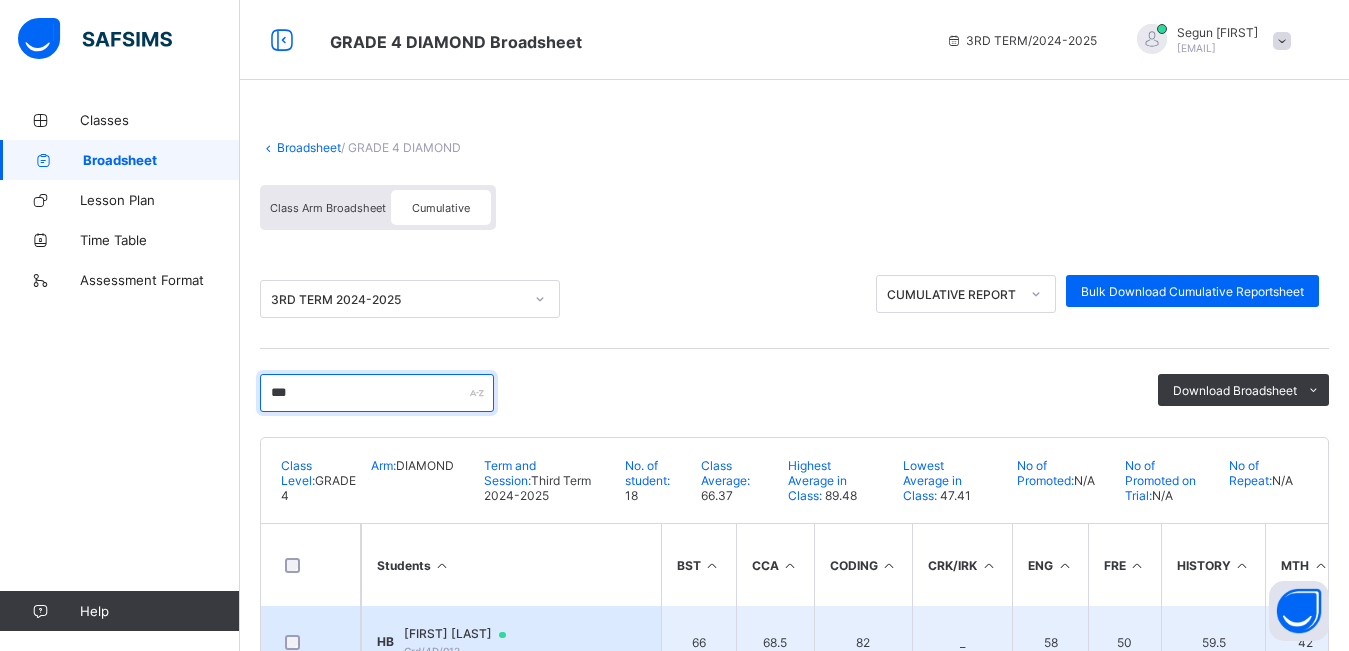 type on "***" 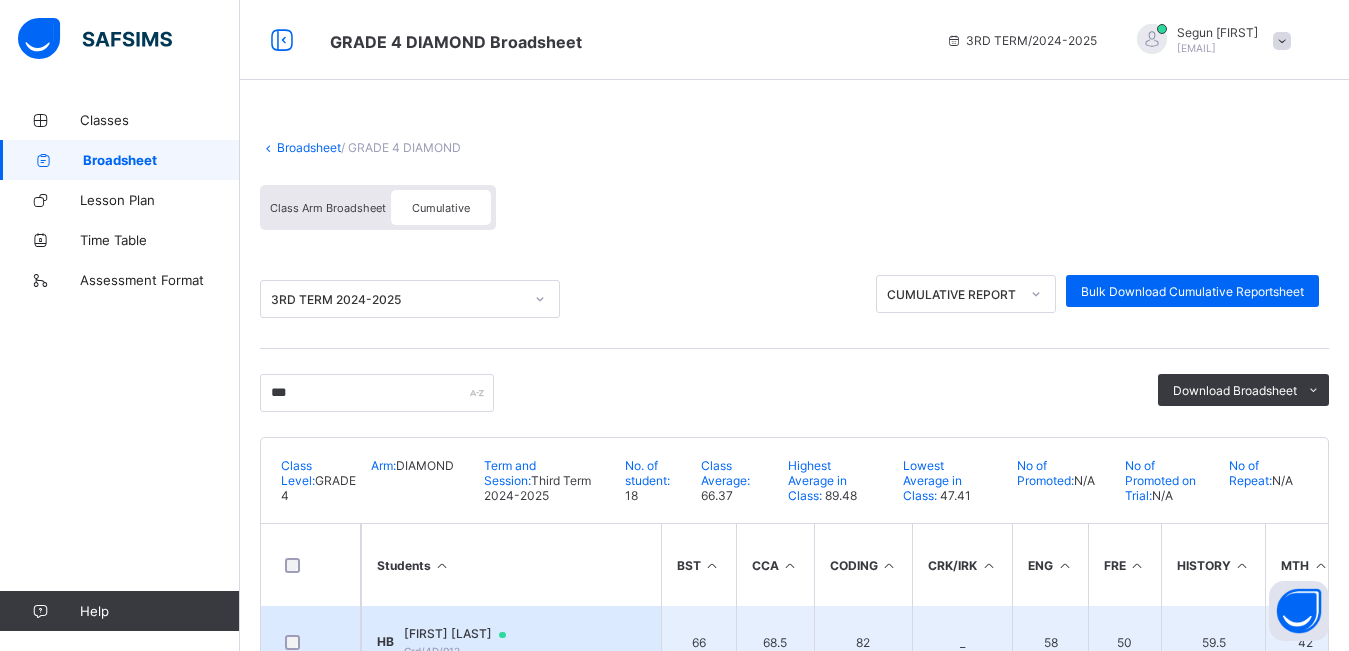 click on "Haliyah  Balogun" at bounding box center (464, 634) 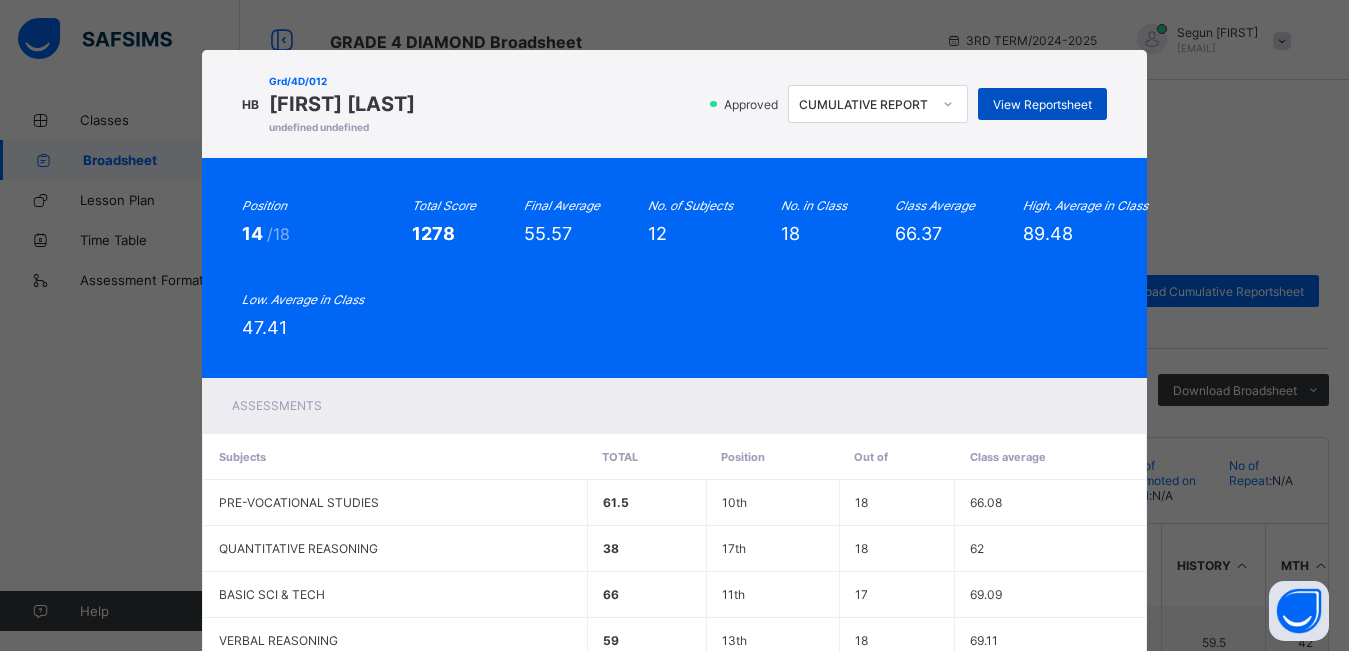 click on "View Reportsheet" at bounding box center (1042, 104) 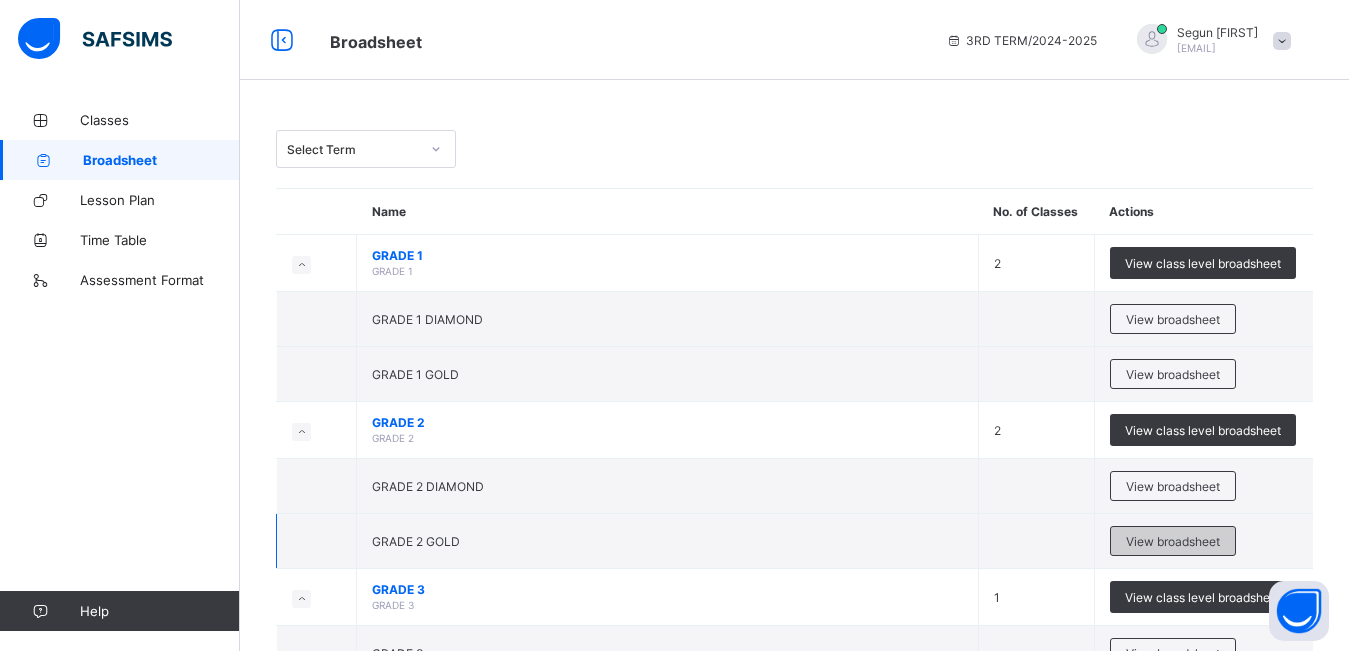 click on "View broadsheet" at bounding box center [1173, 541] 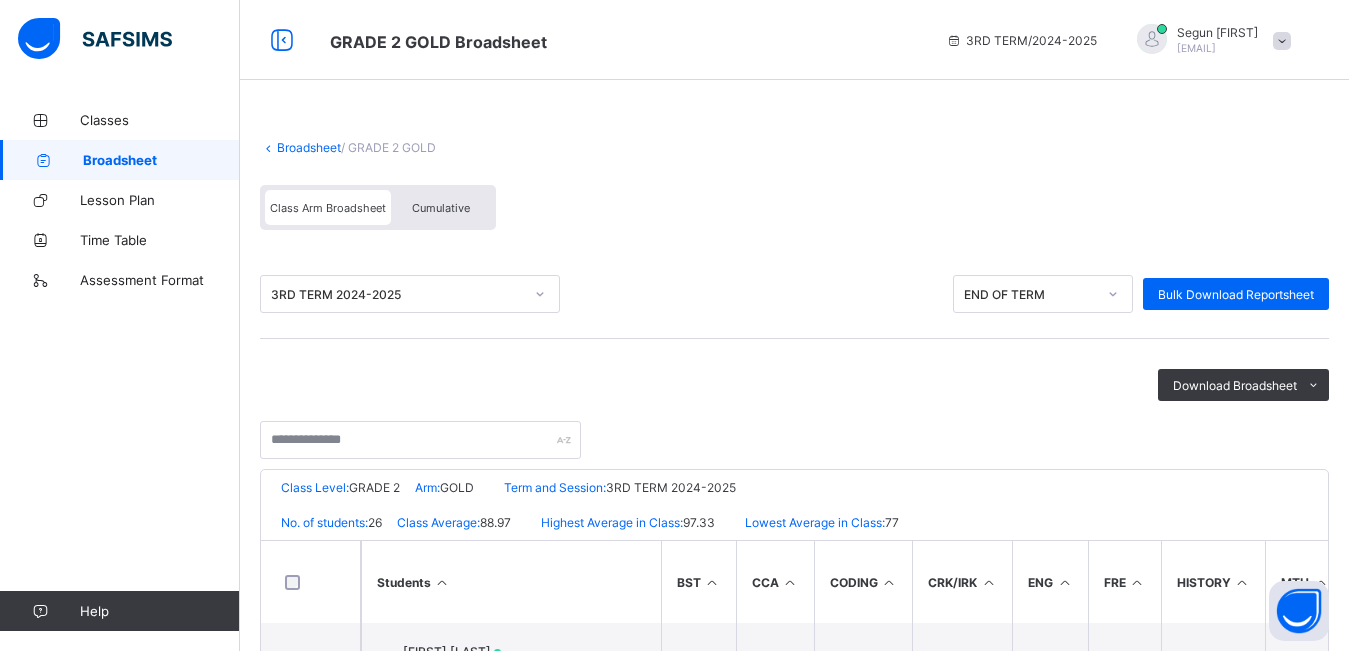 click on "Cumulative" at bounding box center [441, 208] 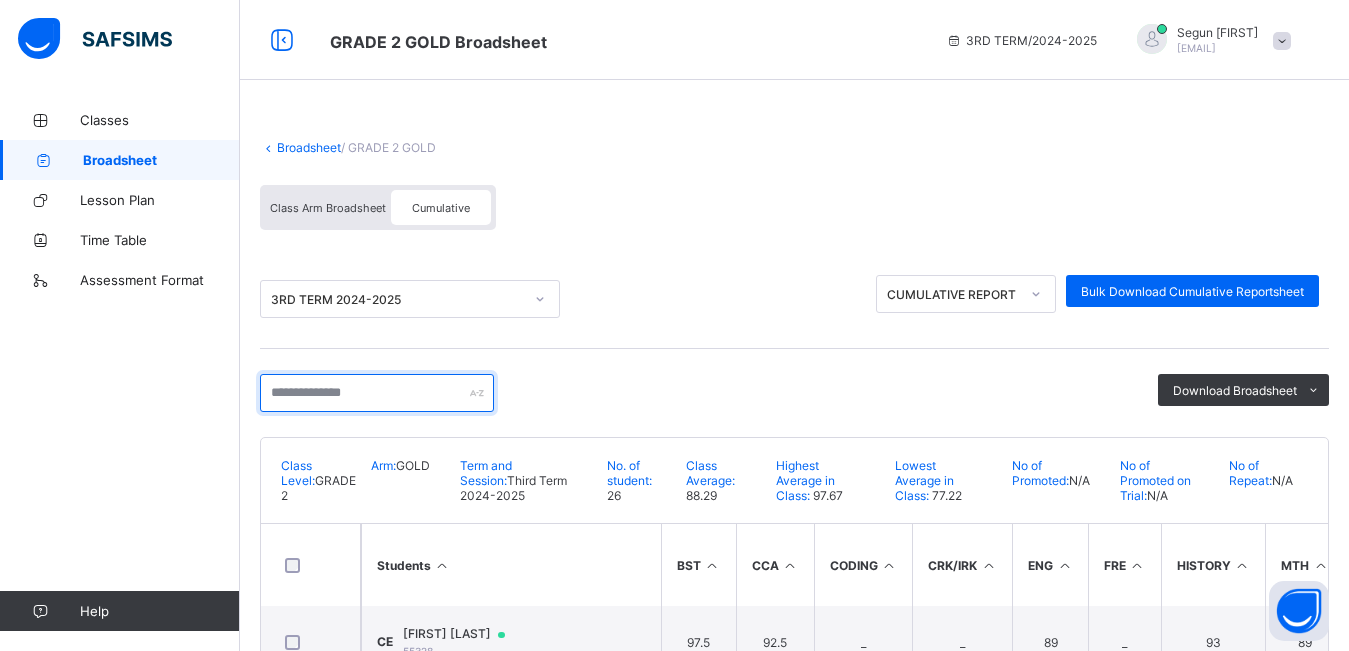 click at bounding box center (377, 393) 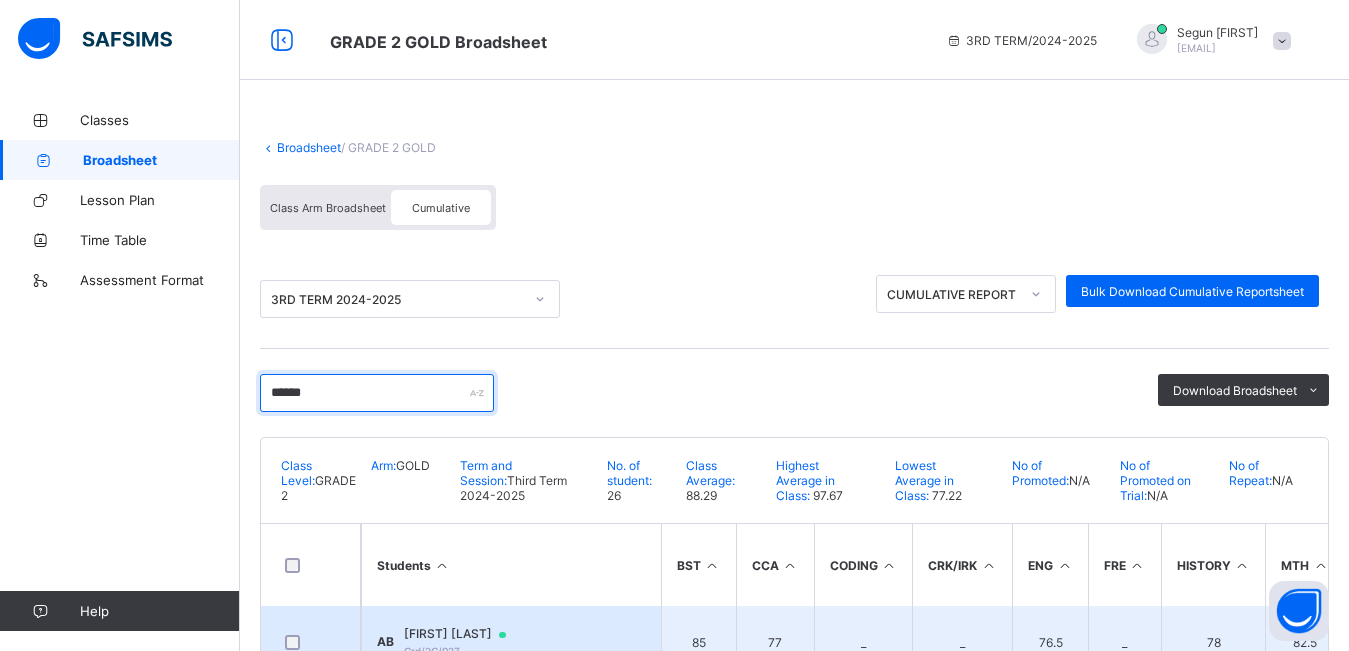 type on "******" 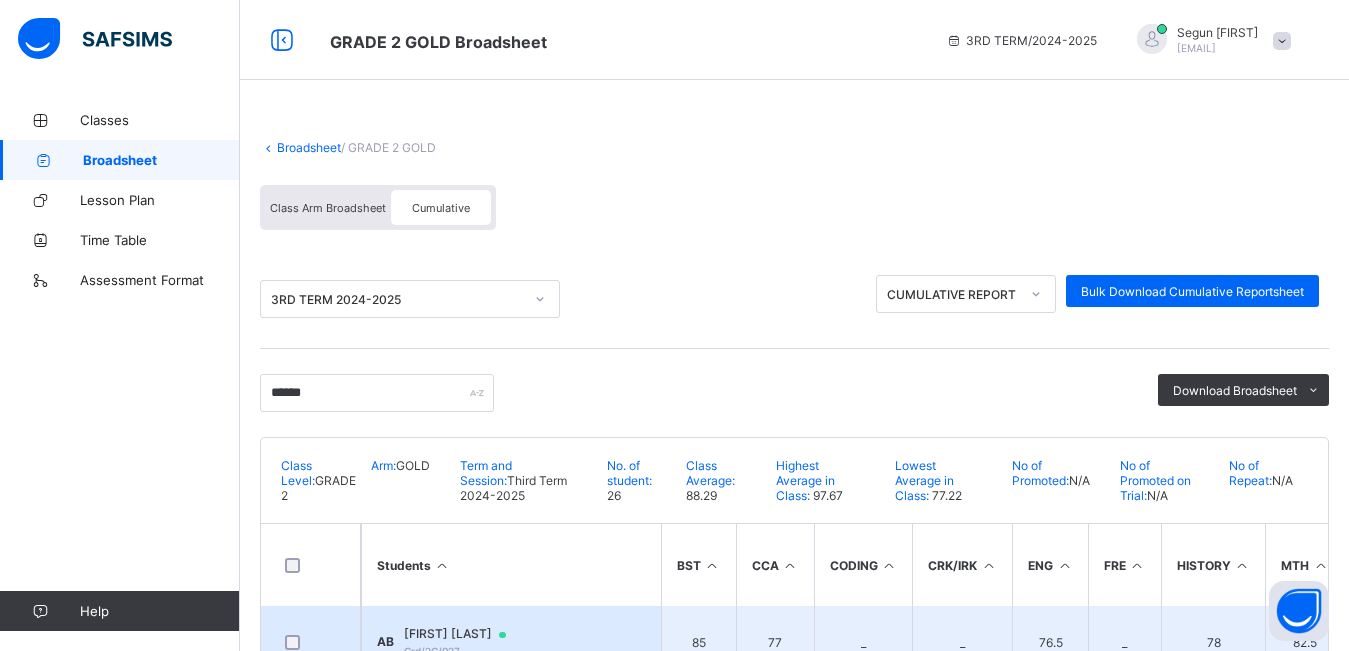 click on "AB Anjola  Balogun     Grd/2G/027" at bounding box center [511, 642] 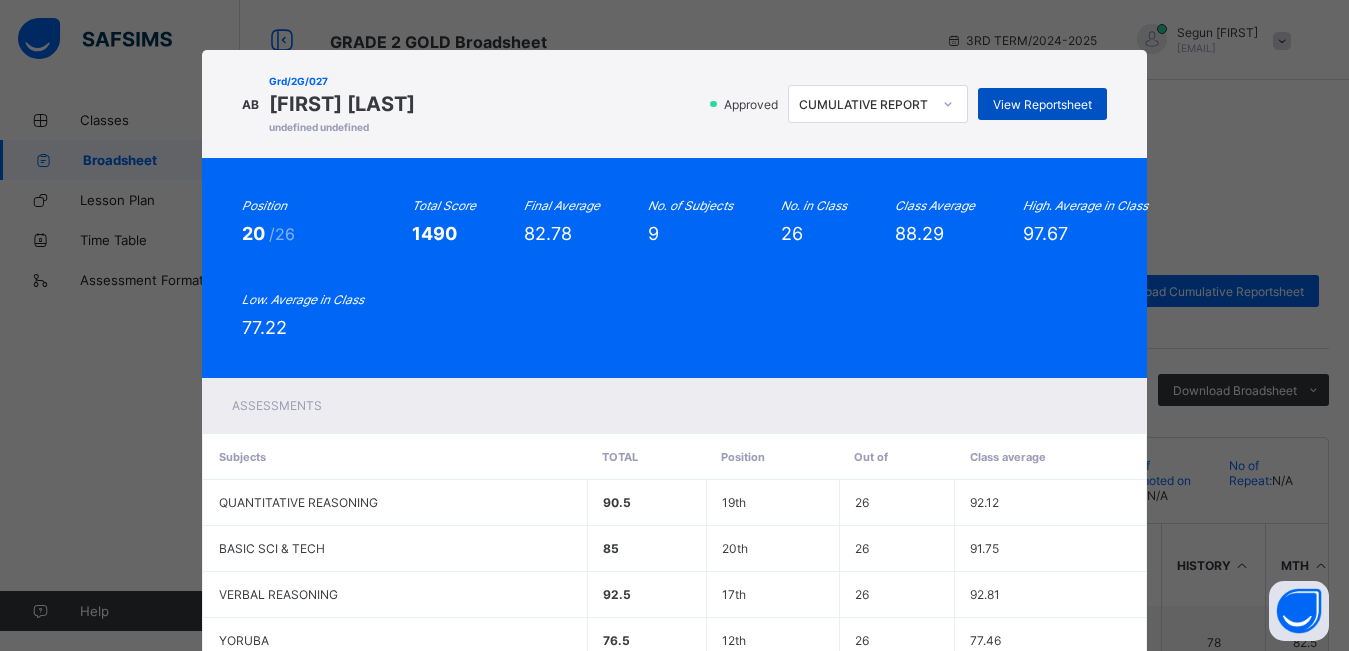 click on "View Reportsheet" at bounding box center (1042, 104) 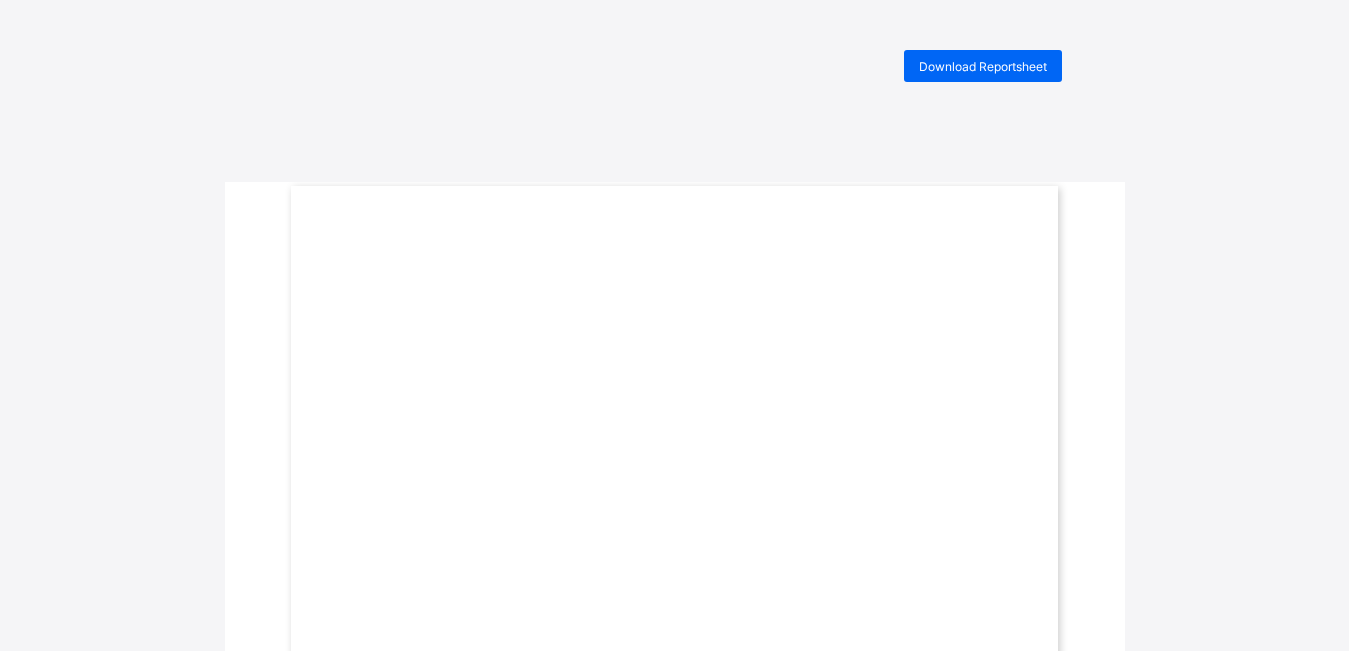 scroll, scrollTop: 0, scrollLeft: 0, axis: both 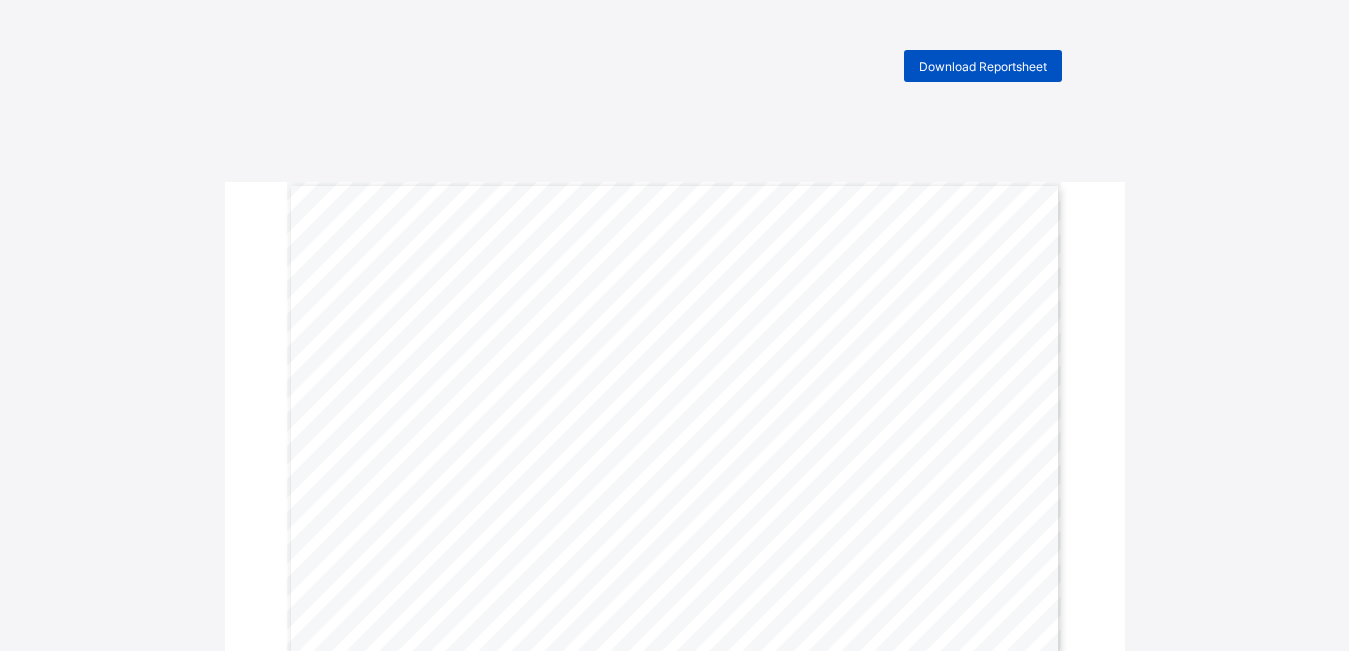 click on "Download Reportsheet" at bounding box center (983, 66) 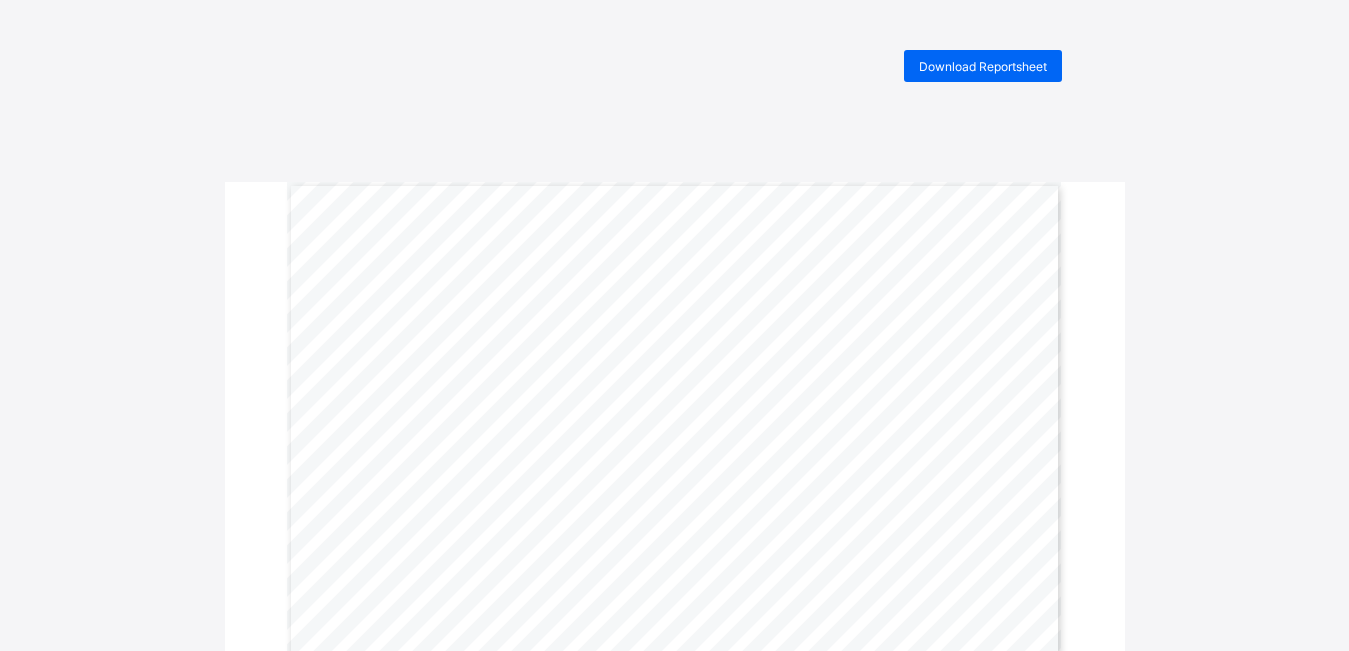 scroll, scrollTop: 0, scrollLeft: 0, axis: both 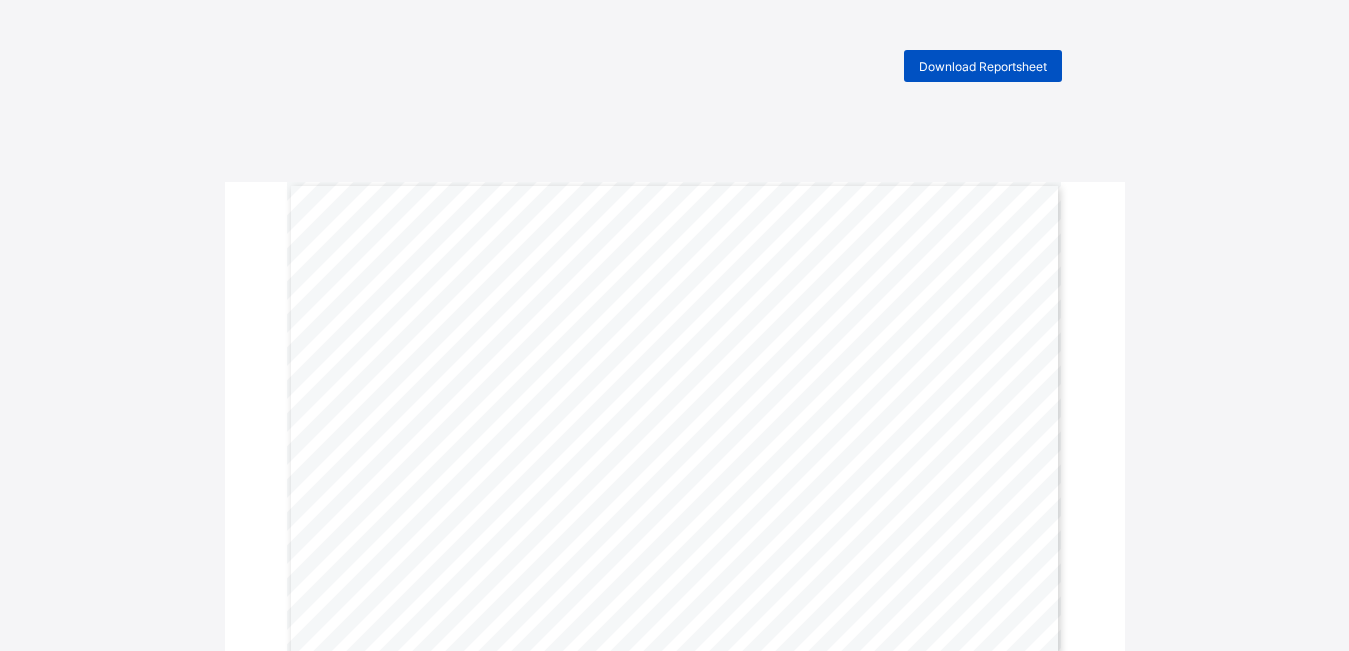 click on "Download Reportsheet" at bounding box center [983, 66] 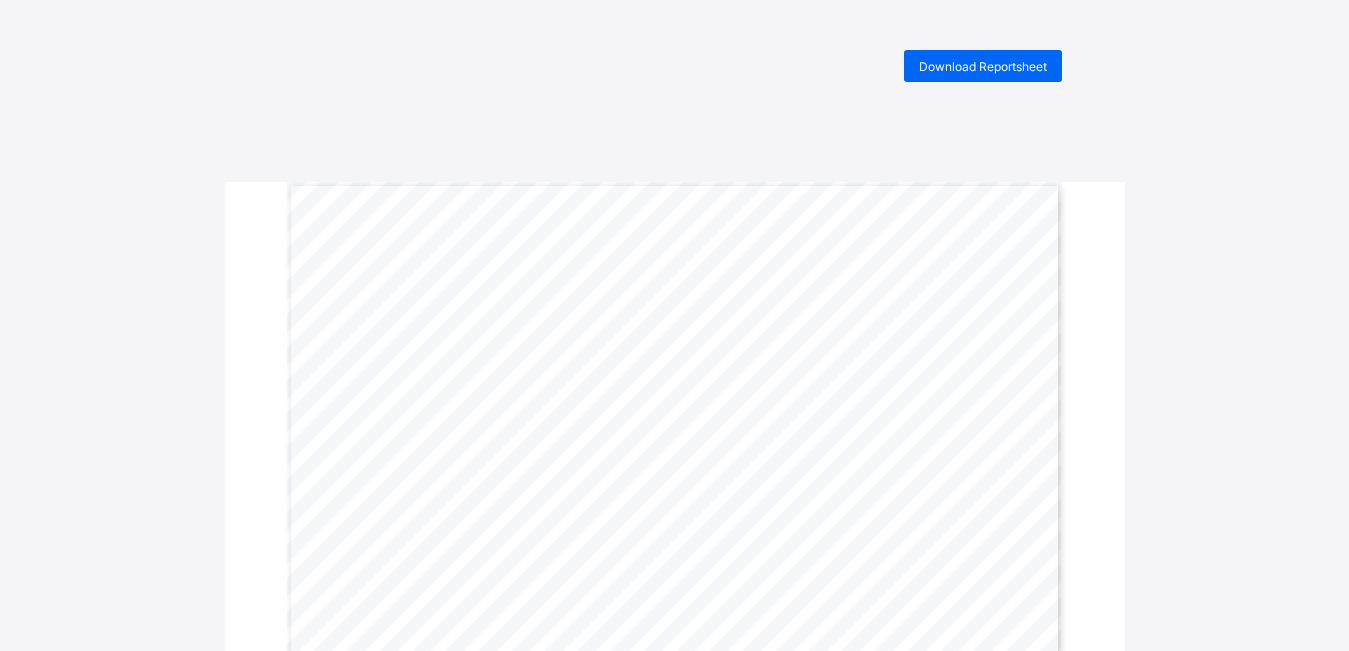 scroll, scrollTop: 0, scrollLeft: 0, axis: both 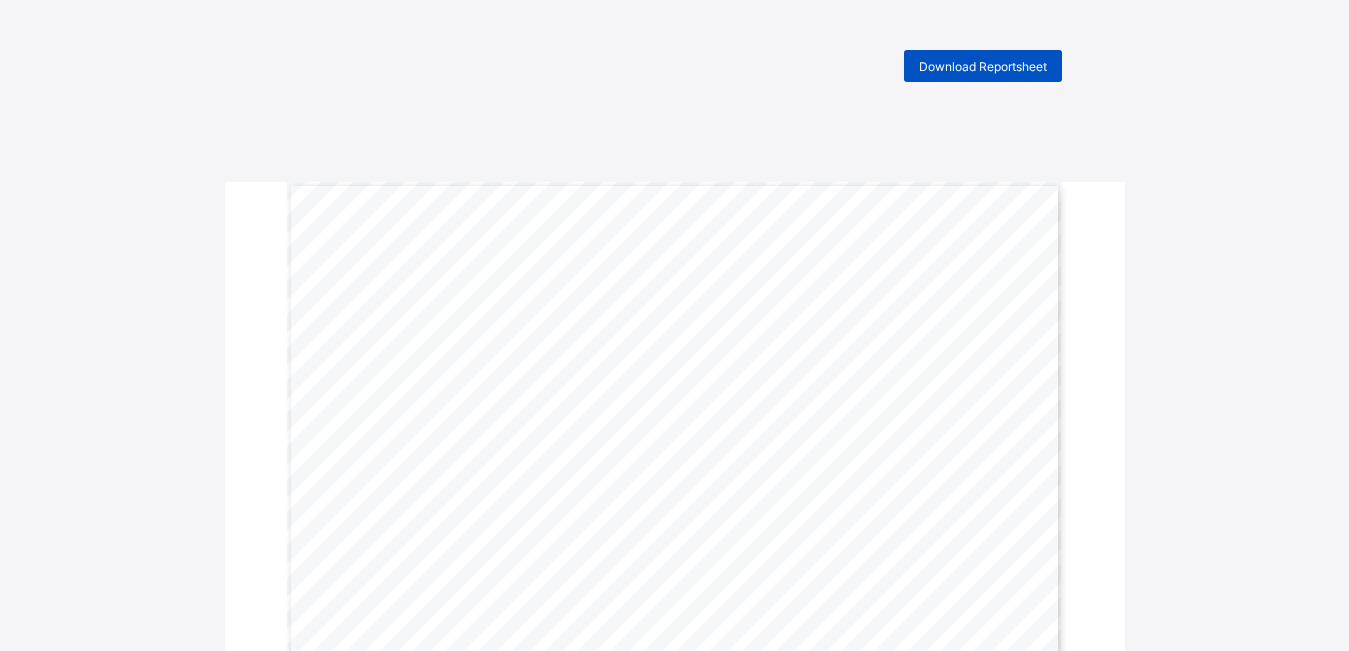 click on "Download Reportsheet" at bounding box center [983, 66] 